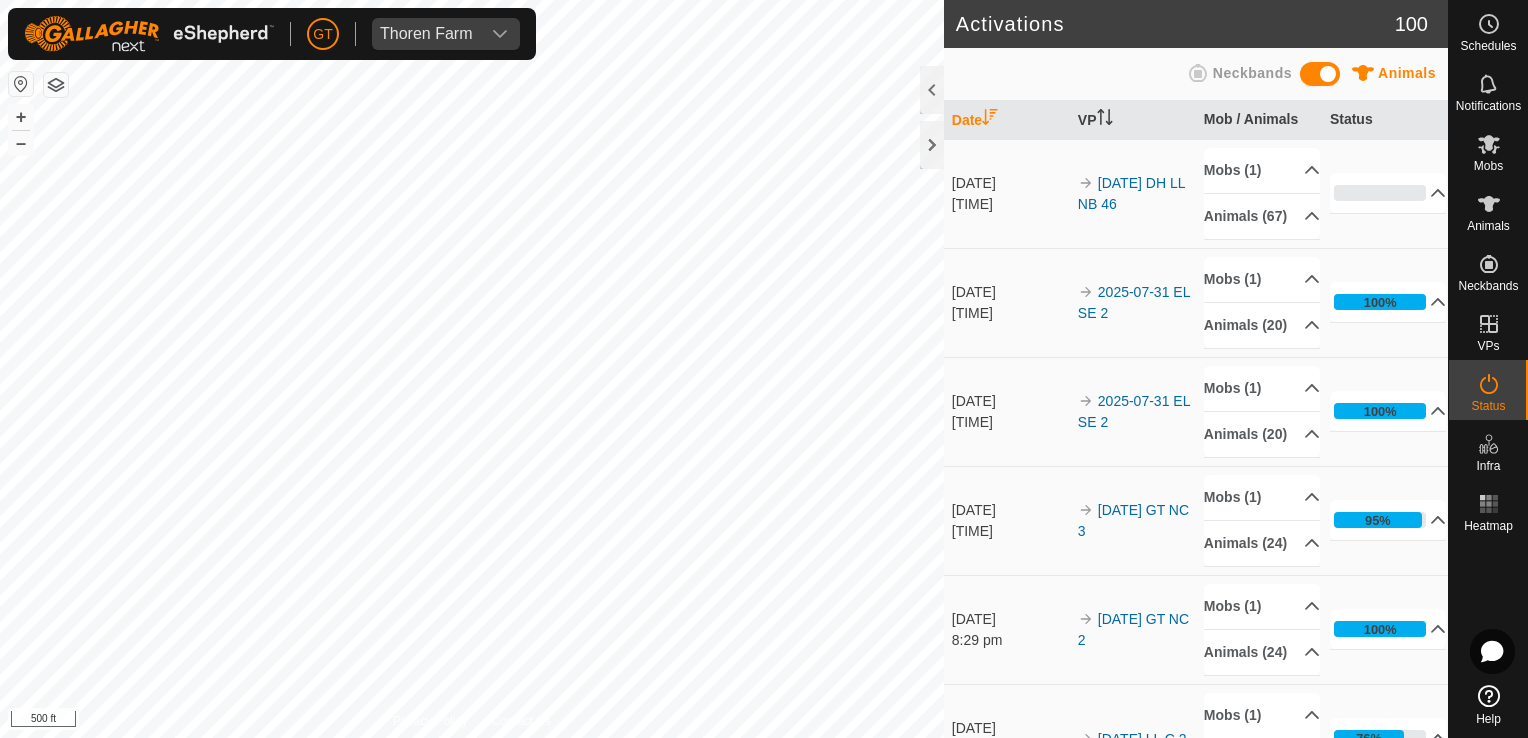 scroll, scrollTop: 0, scrollLeft: 0, axis: both 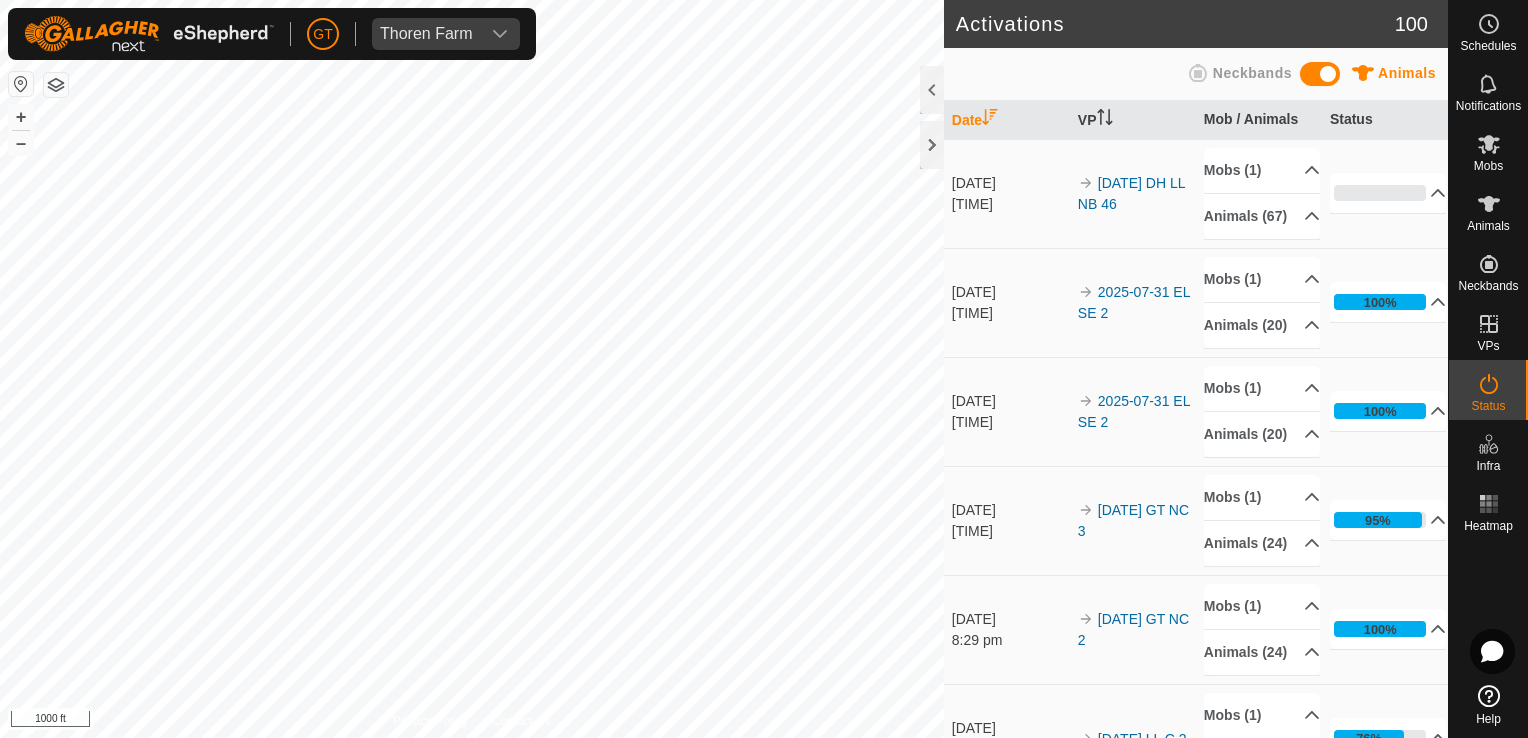 click on "GT Thoren Farm Schedules Notifications Mobs Animals Neckbands VPs Status Infra Heatmap Help Activations 100 Animals Neckbands Date VP Mob / Animals Status [DATE] [TIME] 2025-07-31 DH LL NB 46 Mobs (1) 24 2 plus Lactation Cows Animals (67) 655 658 612 659 566 625 502 698 618 638 649 647 467 631 665 651 628 0438 616 624 521 652 572 561 613 599 601 564 577Female 661 523 619 516 654 670 668 611 656 584 646 645 636 634 513 664 484Male 578 586 662 592 627 657 455 453 653 442 600 608 604 567 514 663 672 644 5412 660 593 0% In Progress Pending 67 Sent 0 Completed Confirmed 0 Overridden 0 Cancelled 0 [DATE] [TIME] 2025-07-31 EL SE 2 Mobs (1) 24 Bred Heifers Animals (20) 701 699 713 710 735 706 707 704 712 714 711 708 702 715 717 716 705 709 700 703 100% In Progress Pending 0 Sent 0 Completed" at bounding box center [764, 369] 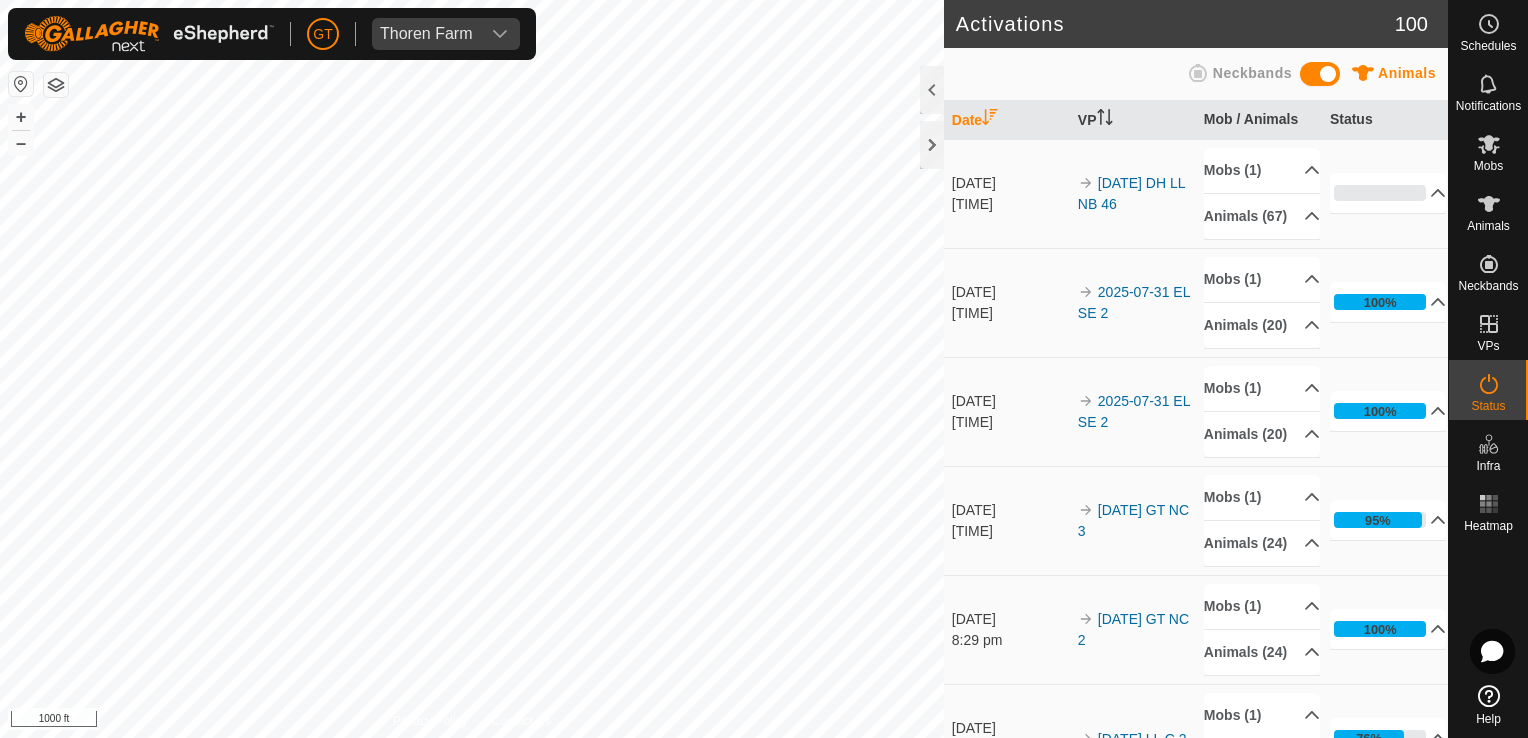 click on "GT Thoren Farm Schedules Notifications Mobs Animals Neckbands VPs Status Infra Heatmap Help Activations 100 Animals Neckbands Date VP Mob / Animals Status [DATE] [TIME] 2025-07-31 DH LL NB 46 Mobs (1) 24 2 plus Lactation Cows Animals (67) 655 658 612 659 566 625 502 698 618 638 649 647 467 631 665 651 628 0438 616 624 521 652 572 561 613 599 601 564 577Female 661 523 619 516 654 670 668 611 656 584 646 645 636 634 513 664 484Male 578 586 662 592 627 657 455 453 653 442 600 608 604 567 514 663 672 644 5412 660 593 0% In Progress Pending 67 Sent 0 Completed Confirmed 0 Overridden 0 Cancelled 0 [DATE] [TIME] 2025-07-31 EL SE 2 Mobs (1) 24 Bred Heifers Animals (20) 701 699 713 710 735 706 707 704 712 714 711 708 702 715 717 716 705 709 700 703 100% In Progress Pending 0 Sent 0 Completed" at bounding box center [764, 369] 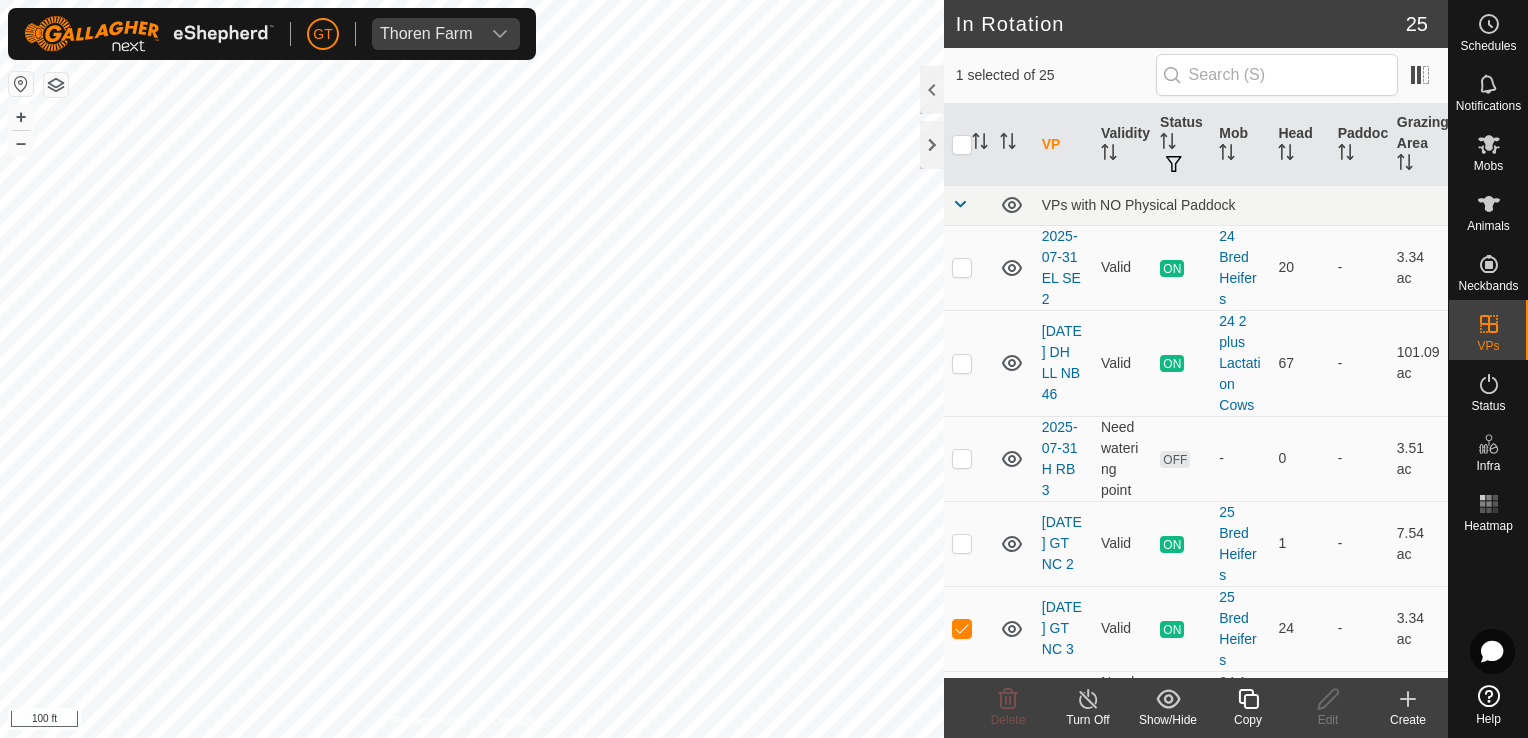 click 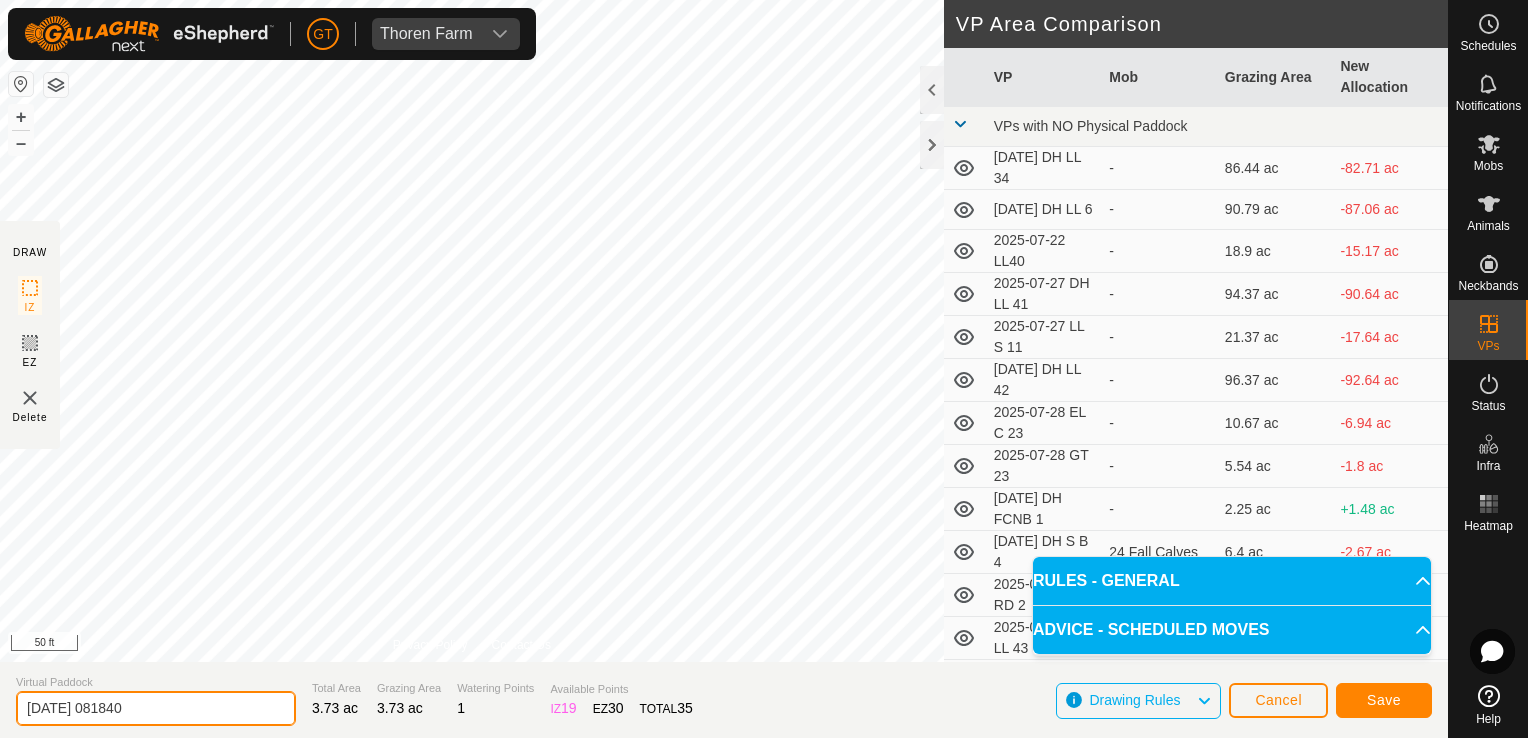 drag, startPoint x: 165, startPoint y: 709, endPoint x: 179, endPoint y: 702, distance: 15.652476 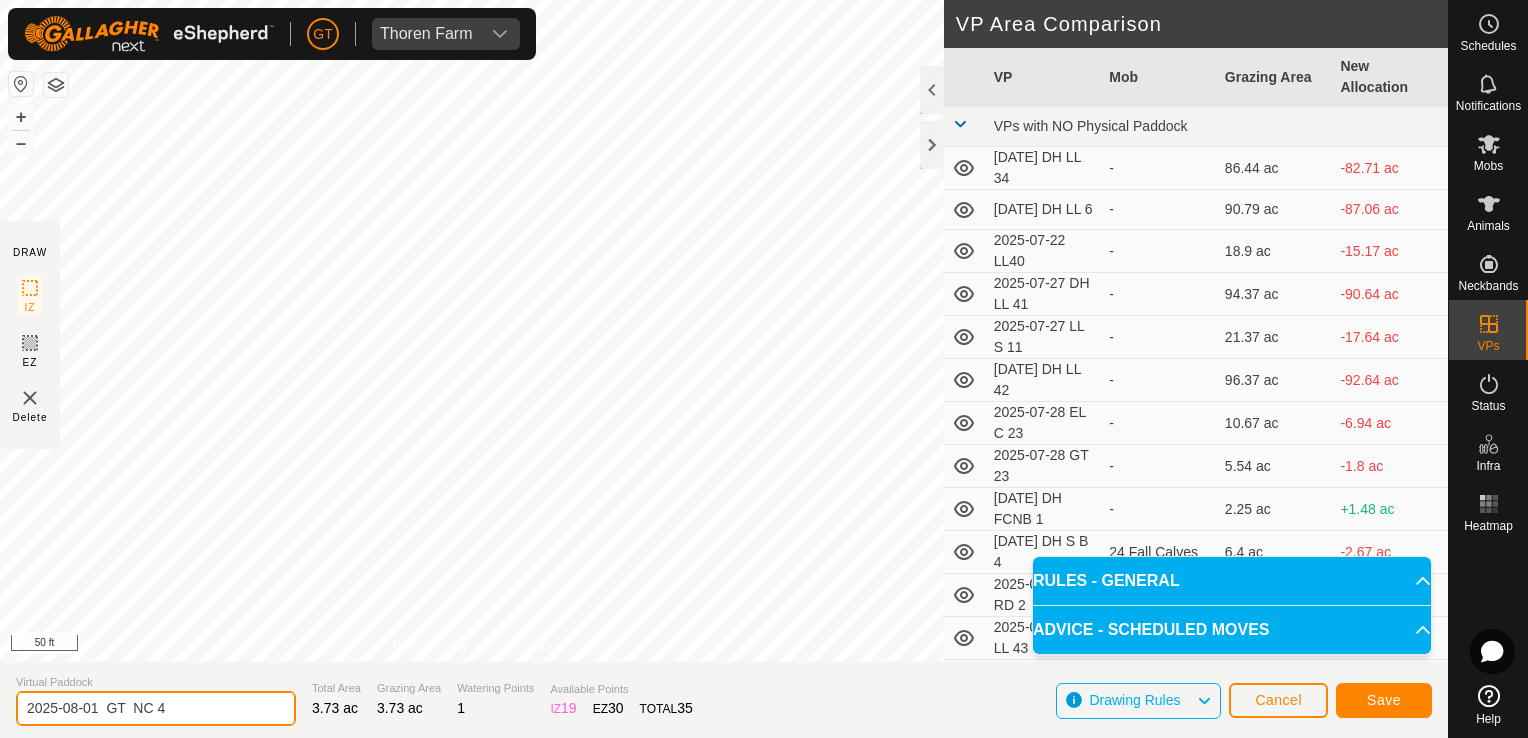 type on "2025-08-01  GT  NC 4" 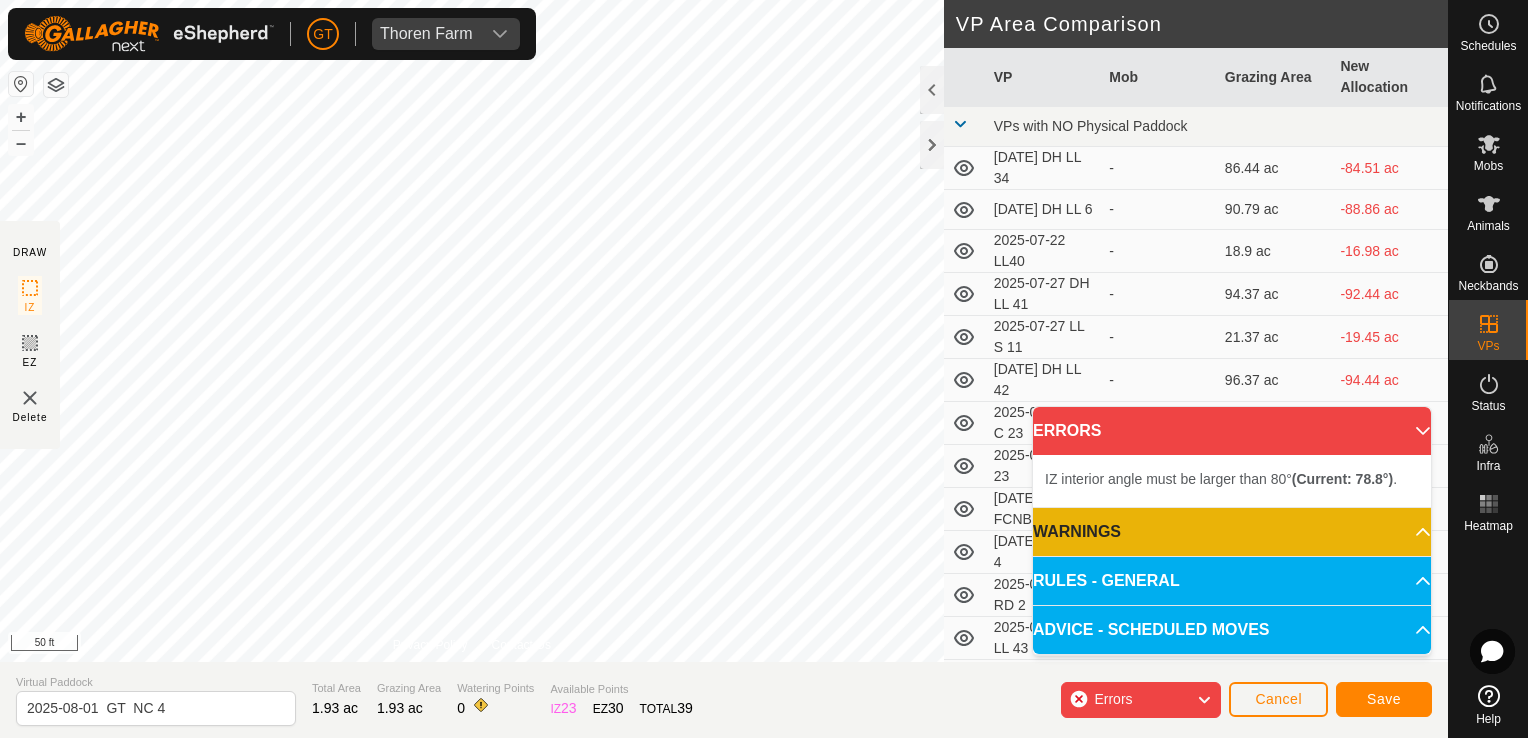 click on "DRAW IZ EZ Delete Privacy Policy Contact Us + – ⇧ i 50 ft VP Area Comparison VP Mob Grazing Area New Allocation VPs with NO Physical Paddock [DATE] DH LL 34 - 86.44 ac -84.51 ac [DATE] DH LL 6 - 90.79 ac -88.86 ac [DATE] LL40 - 18.9 ac -16.98 ac [DATE] DH LL 41 - 94.37 ac -92.44 ac [DATE] LL S 11 - 21.37 ac -19.45 ac [DATE] DH LL 42 - 96.37 ac -94.44 ac [DATE] EL C 23 - 10.67 ac -8.75 ac [DATE] GT 23 - 5.54 ac -3.61 ac [DATE] DH FCNB 1 - 2.25 ac -0.32 ac [DATE] DH S B 4 24 Fall Calves 6.4 ac -4.47 ac [DATE] DH RD 2 - 2.22 ac -0.3 ac [DATE] DH LL 43 - 98.64 ac -96.72 ac [DATE] GT 24 - 6.23 ac -4.3 ac [DATE] DH B 1 - 3.76 ac -1.83 ac [DATE] DH R 3 Fall Calving Cows 3.09 ac -1.16 ac [DATE] DH LL 45 24 2 plus Lactation Cows 100.25 ac -98.32 ac [DATE] EL SE 1 - 12.9 ac -10.97 ac [DATE] GT NC 1 - 6.92 ac -2.2 ac" 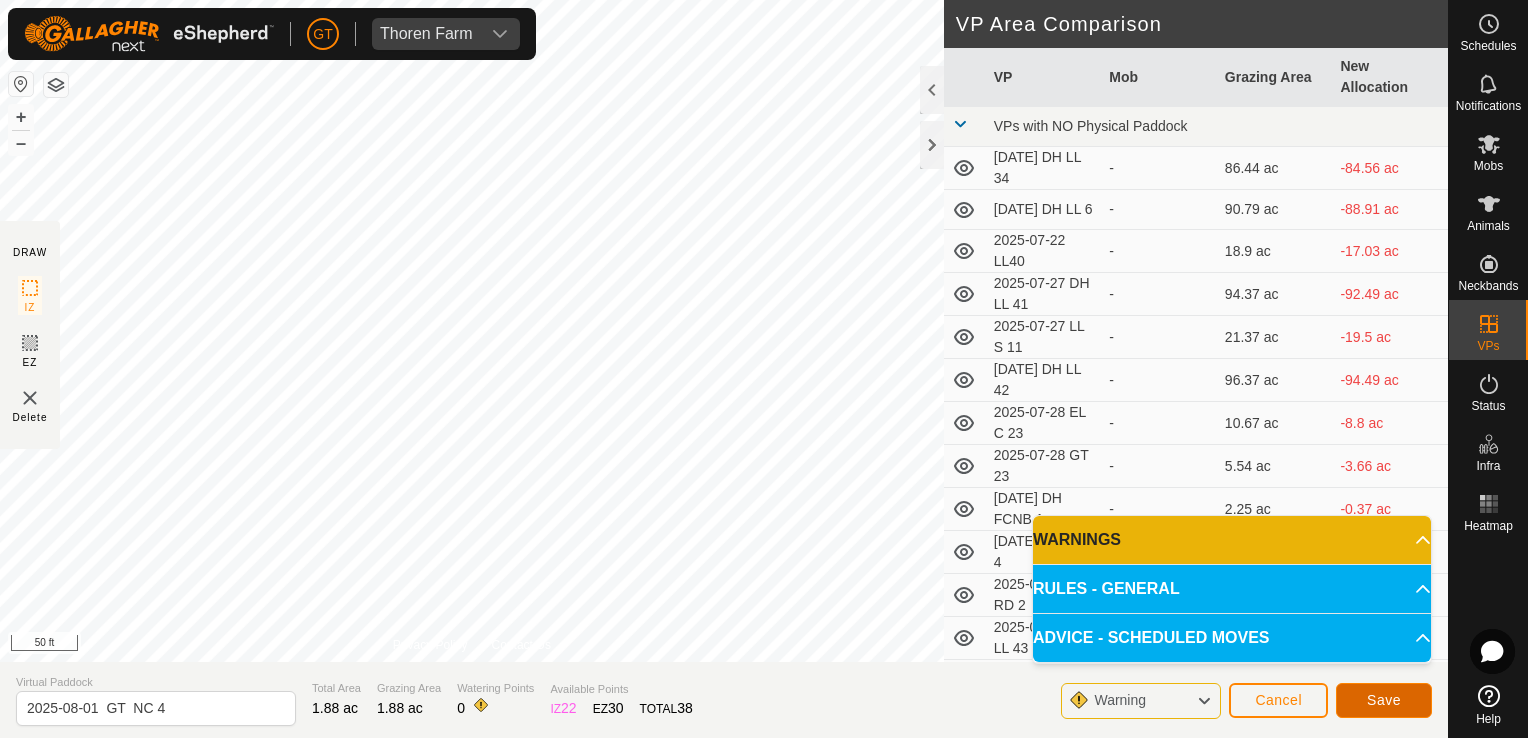 click on "Save" 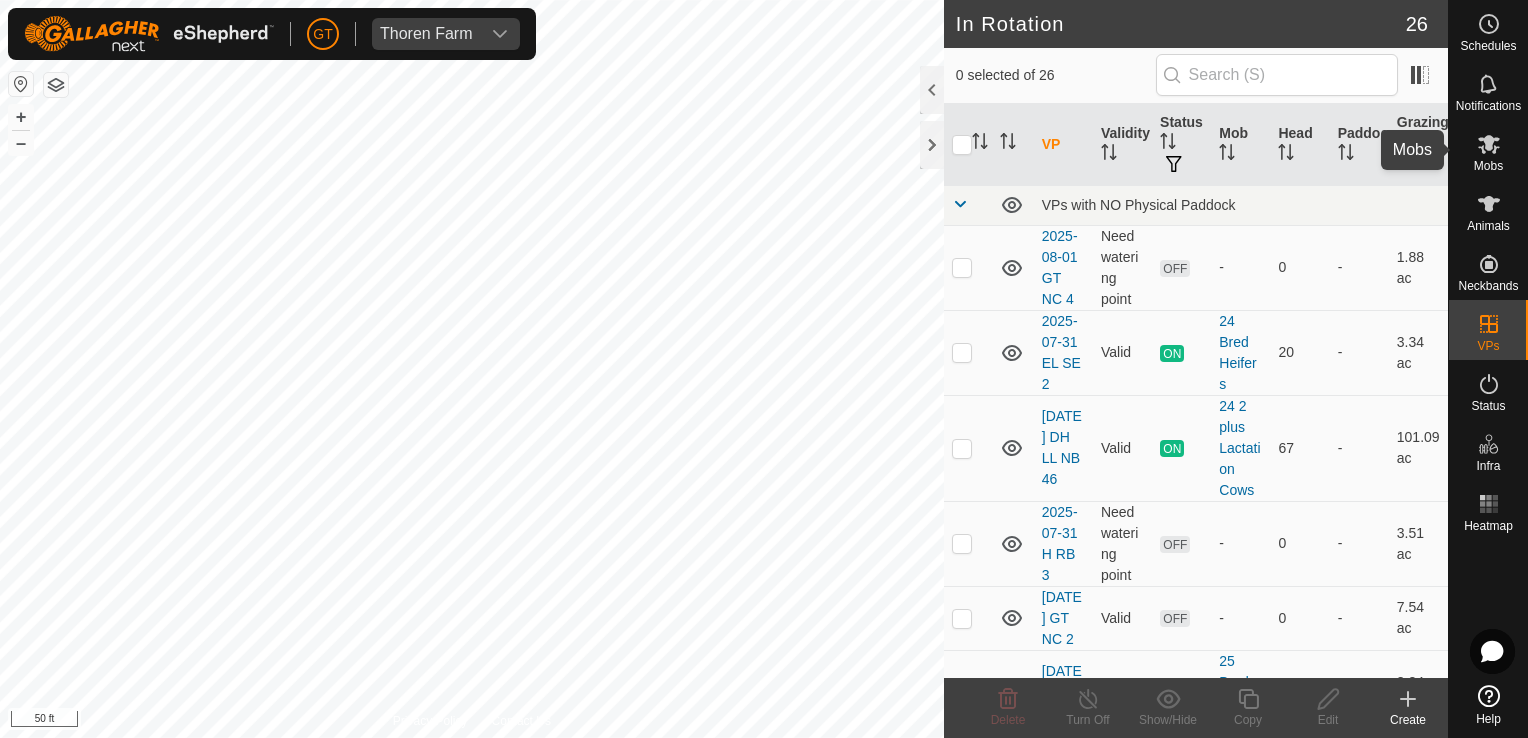 click 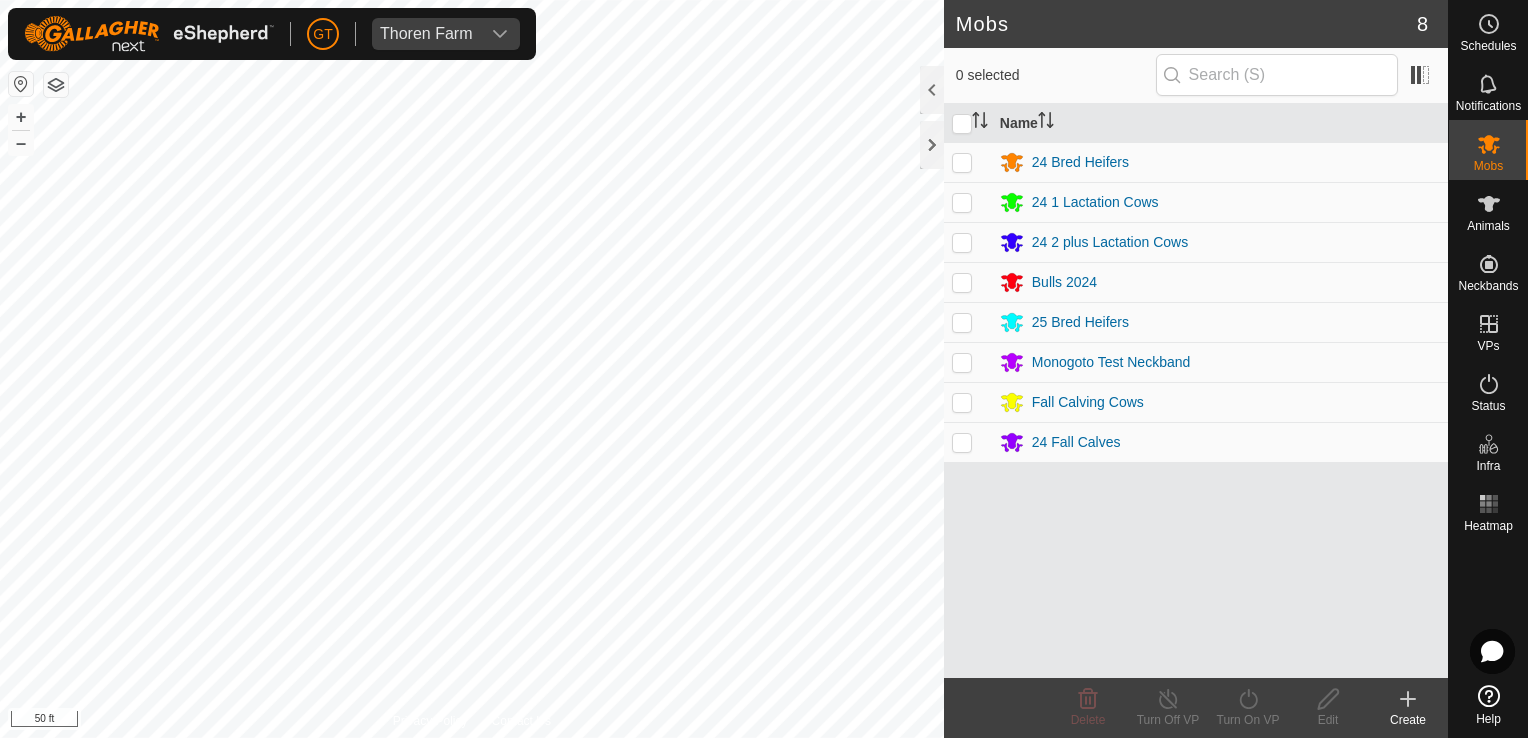 click at bounding box center (962, 322) 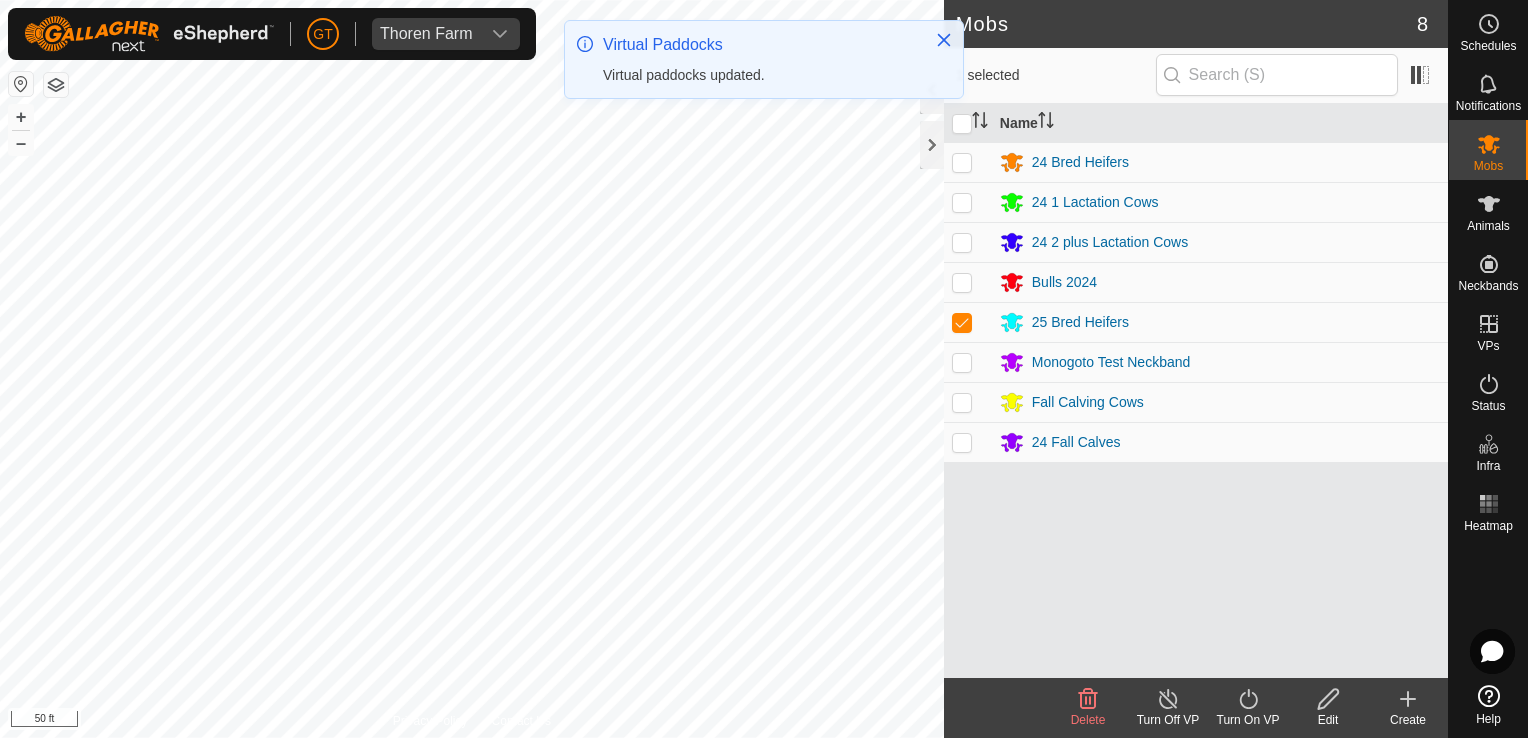 click 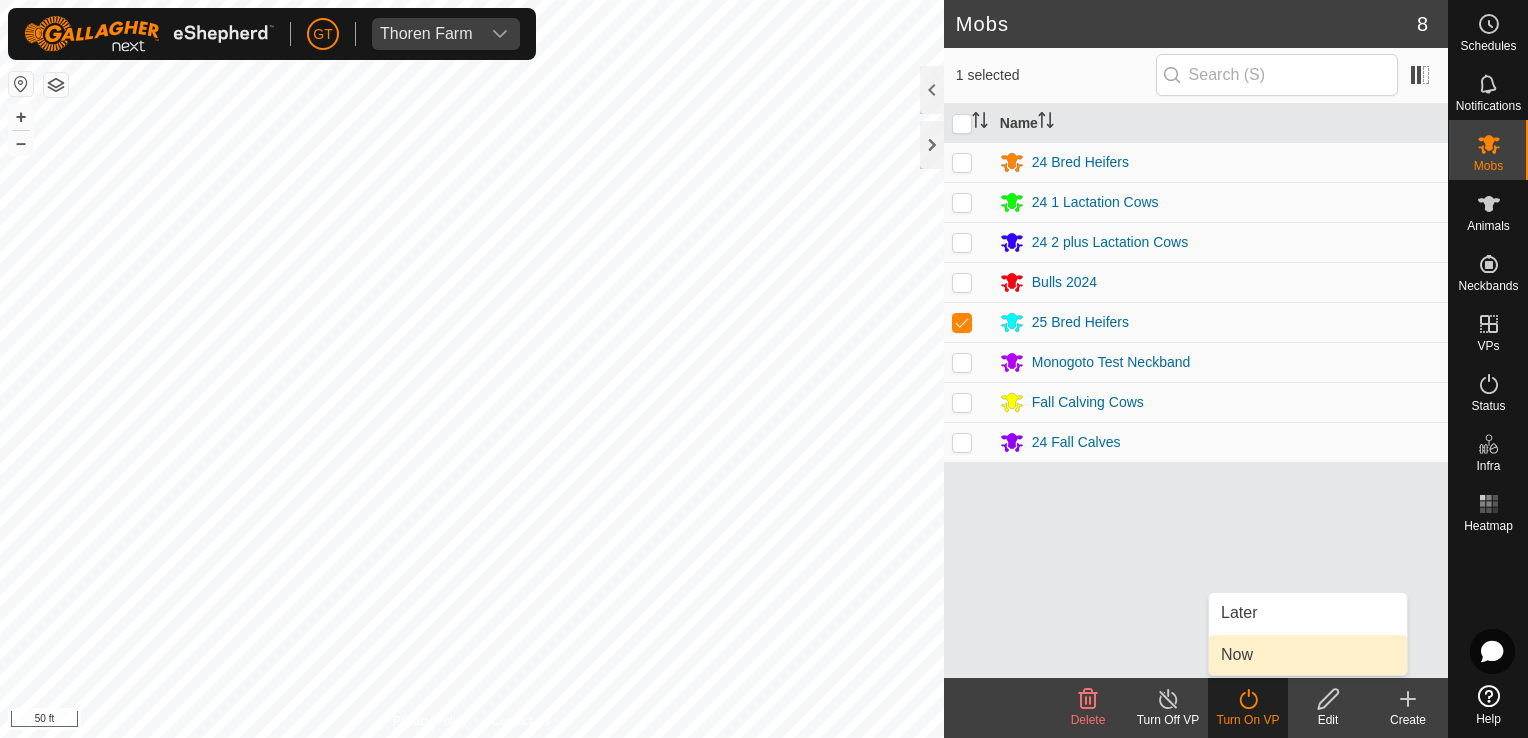 click on "Now" at bounding box center [1308, 655] 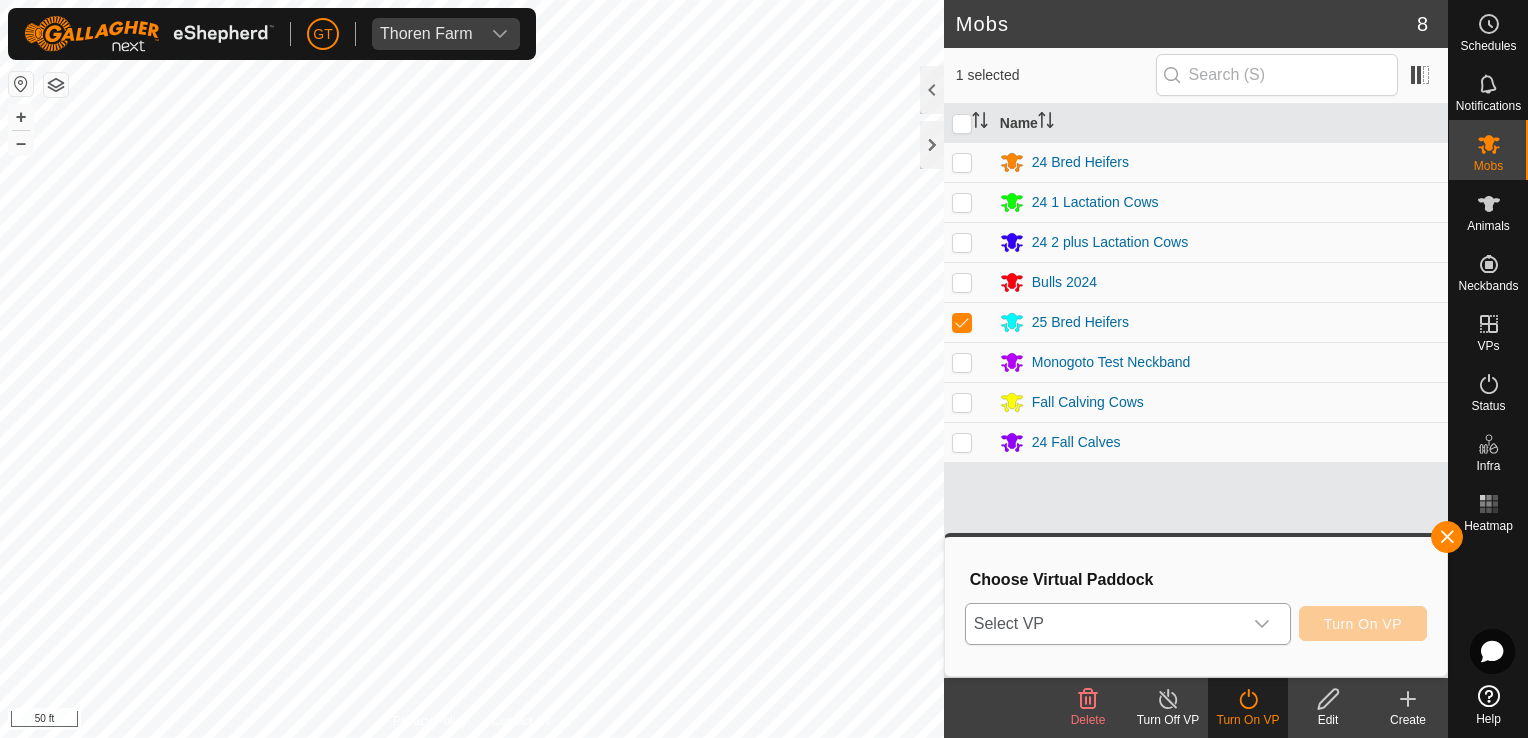 click 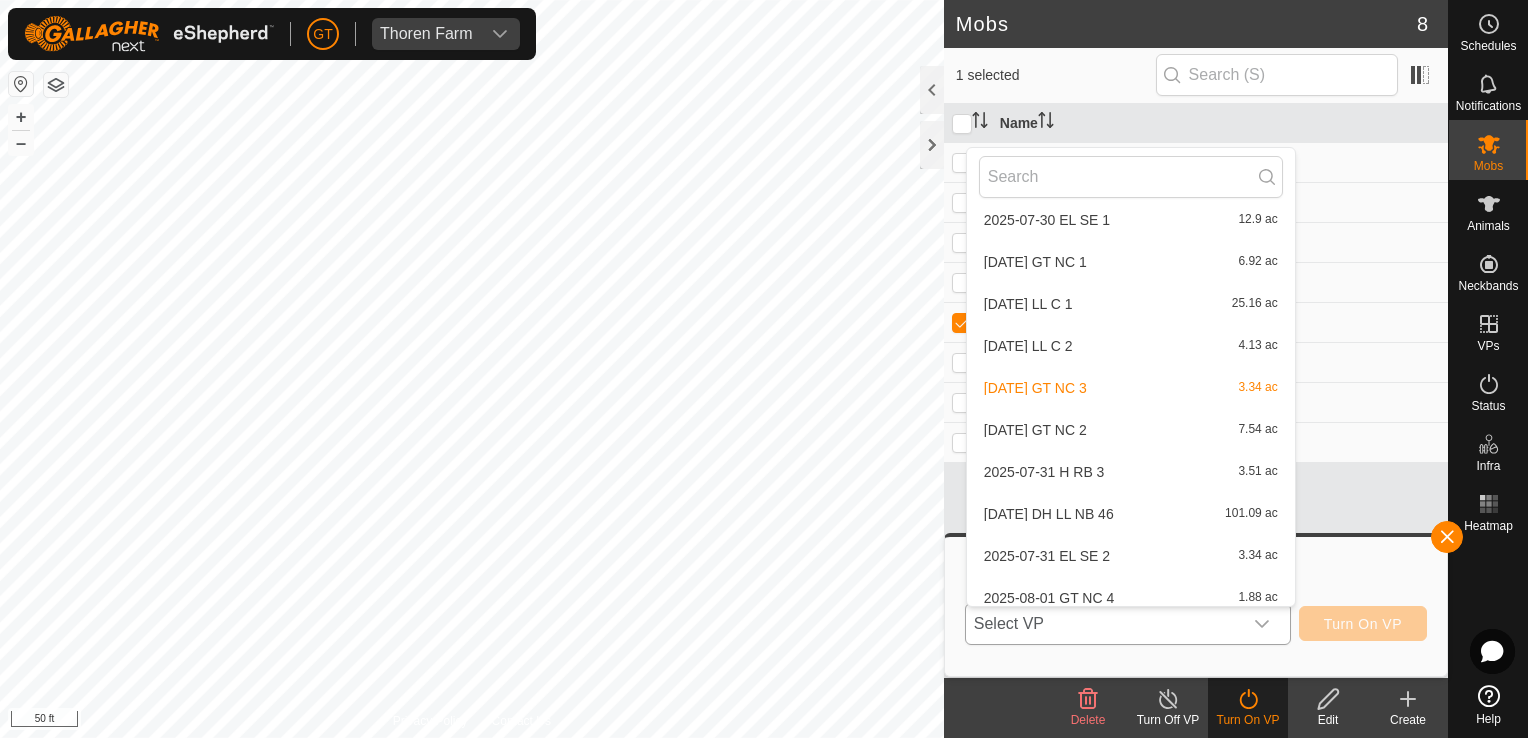scroll, scrollTop: 736, scrollLeft: 0, axis: vertical 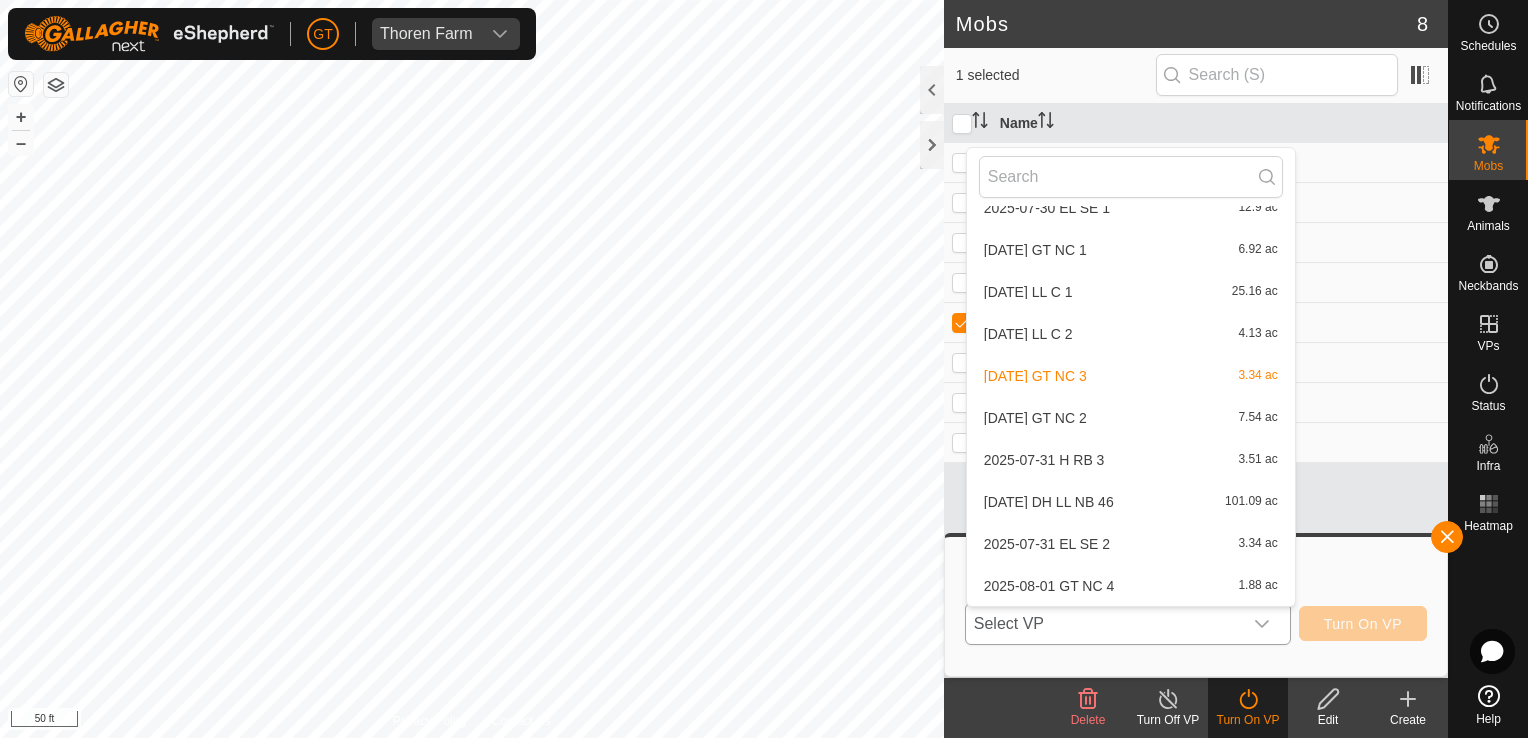 click on "[DATE]  GT  NC 4  1.88 ac" at bounding box center [1131, 586] 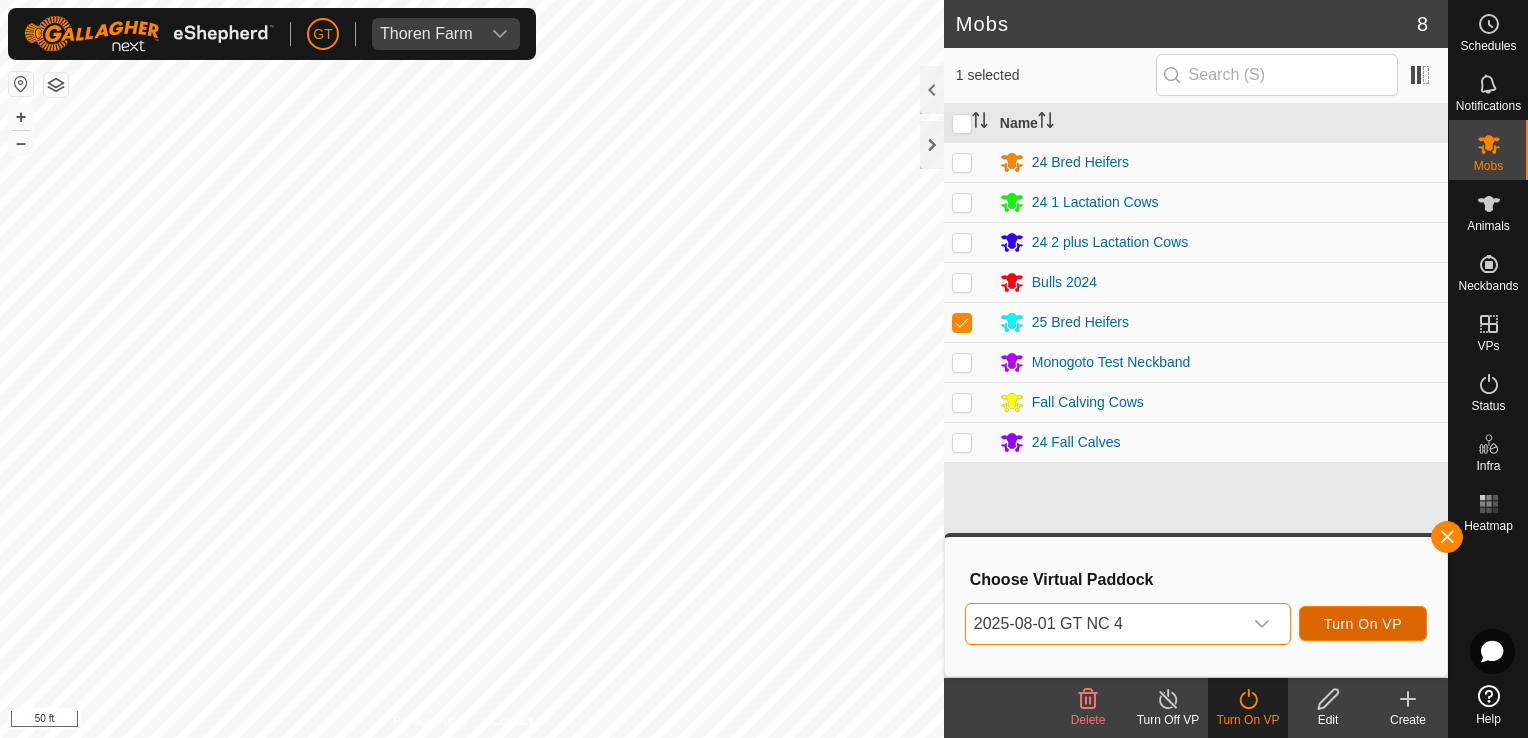 click on "Turn On VP" at bounding box center (1363, 624) 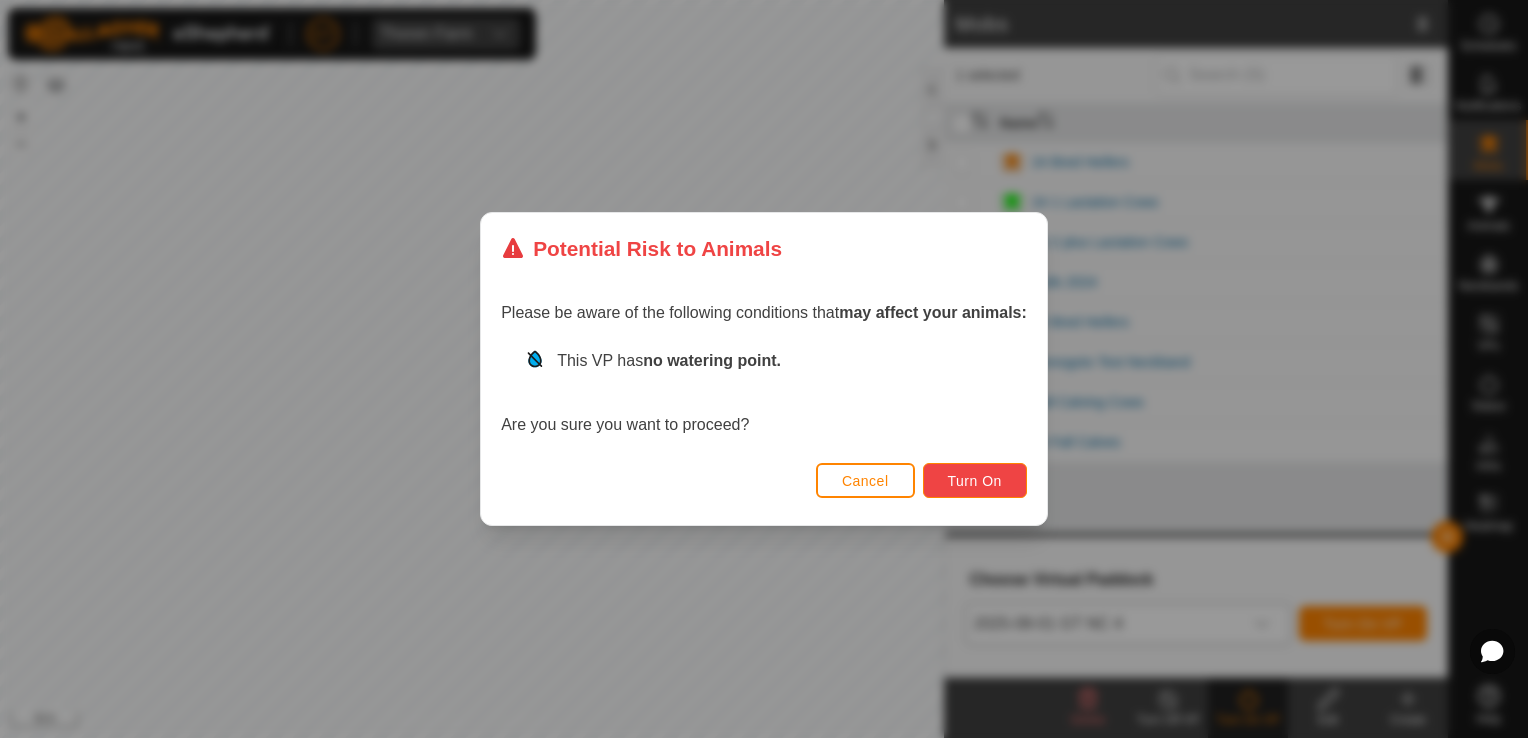 click on "Turn On" at bounding box center (975, 481) 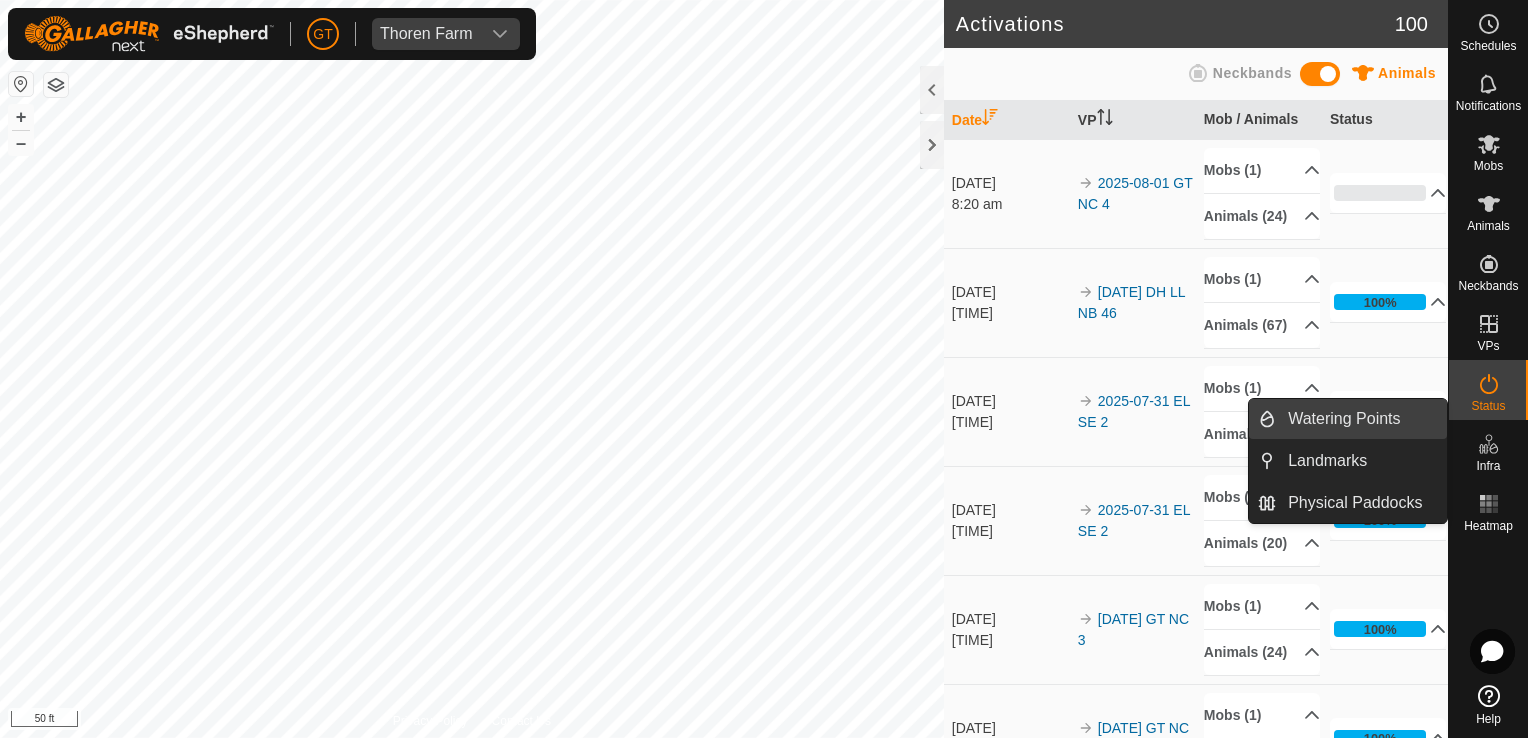 click on "Watering Points" at bounding box center (1361, 419) 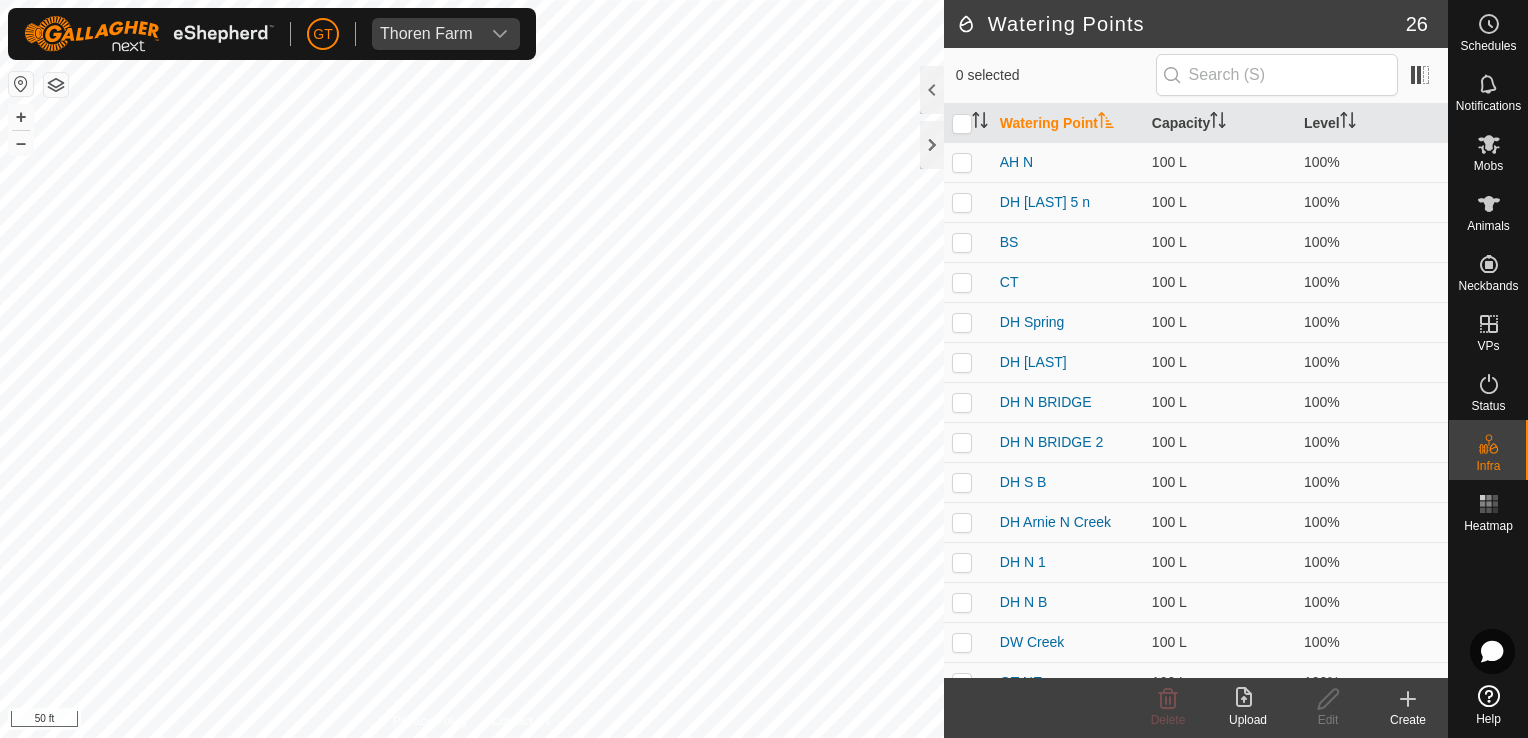 click 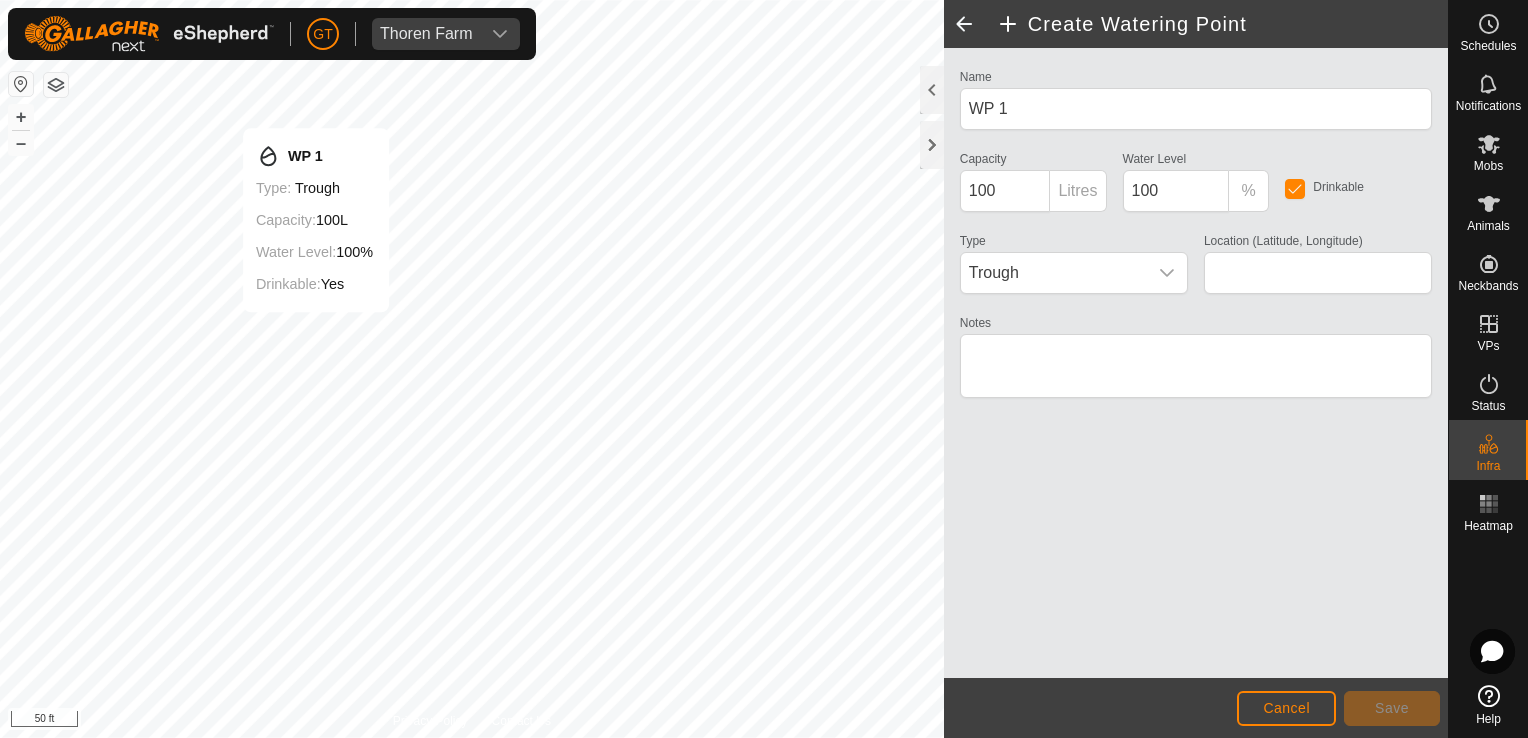 type on "[COORDINATES]" 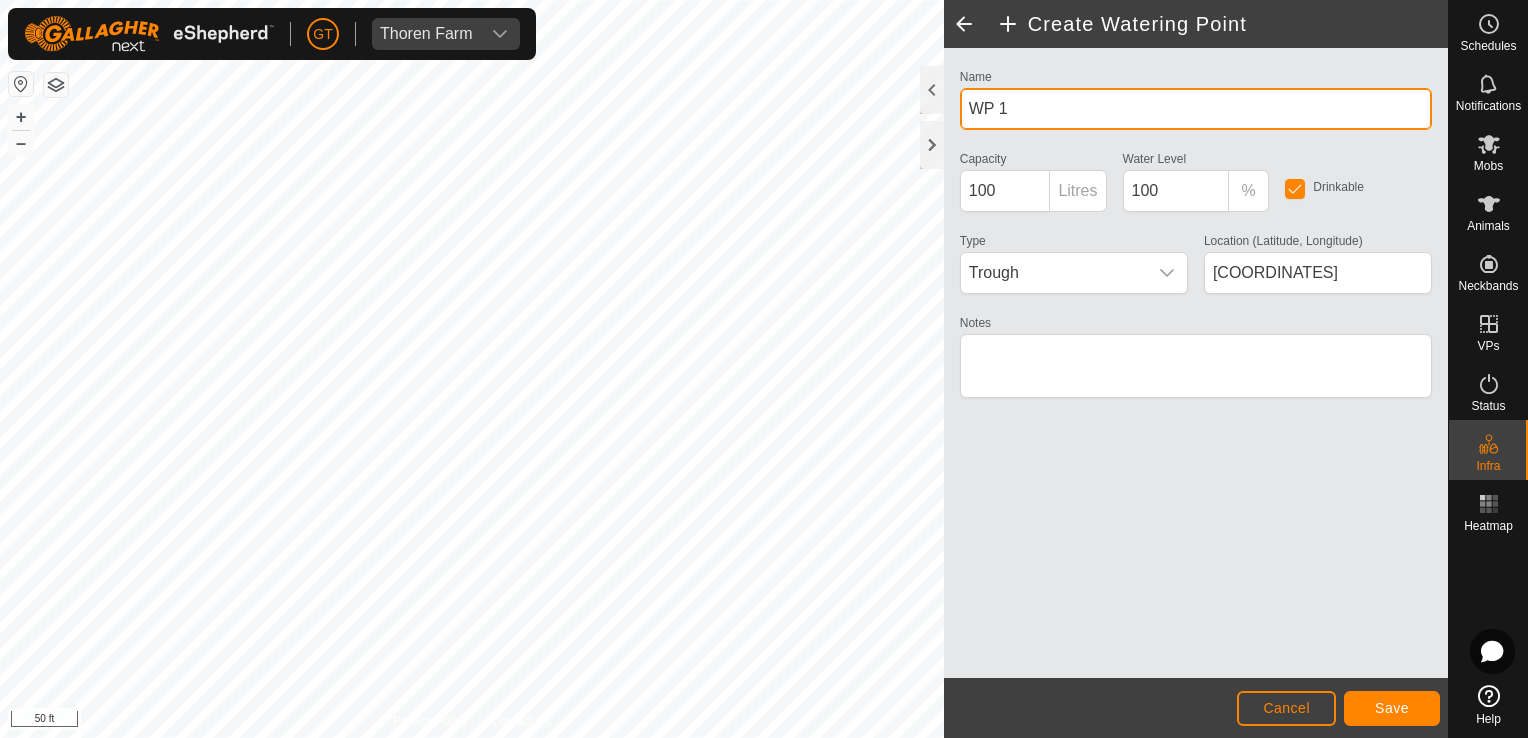 click on "WP 1" at bounding box center [1196, 109] 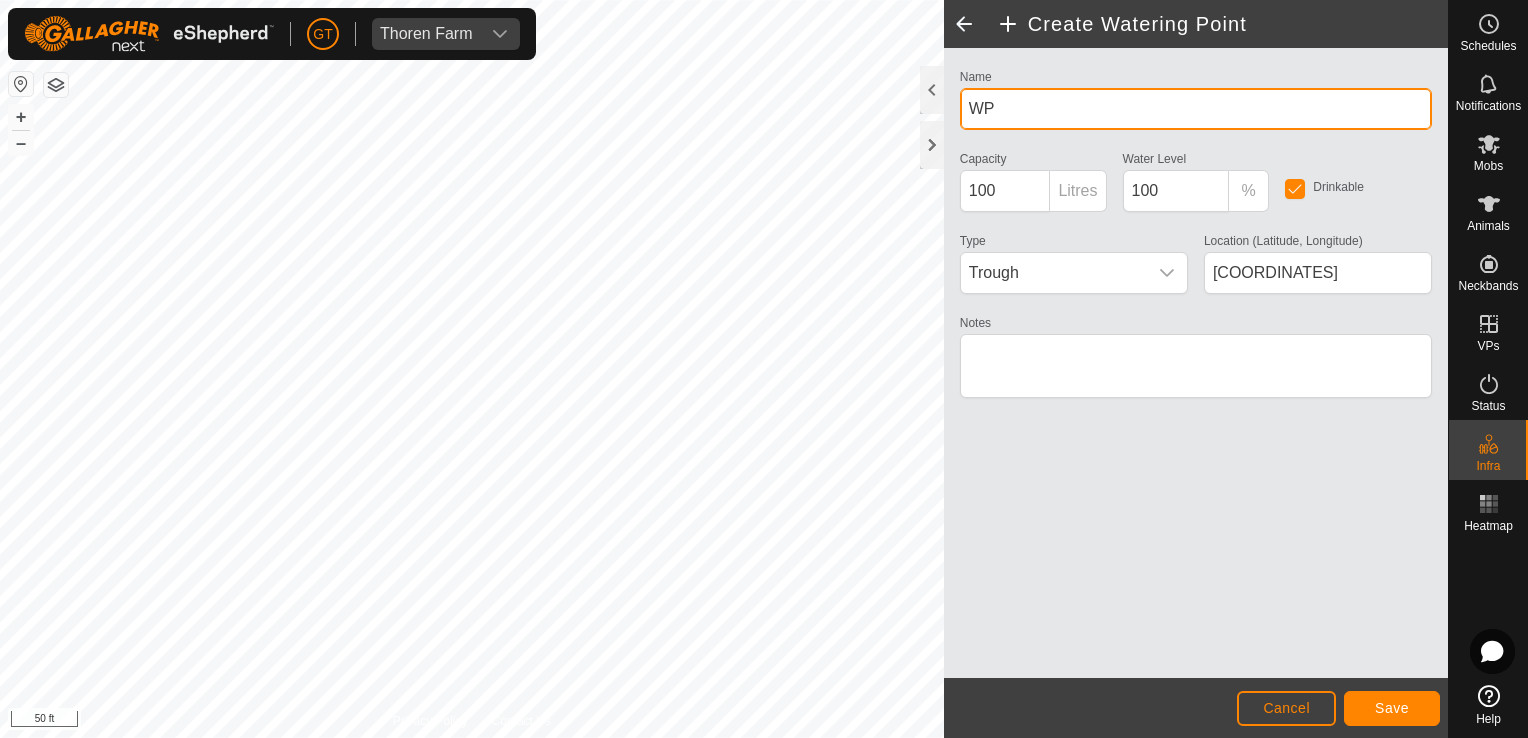 type on "W" 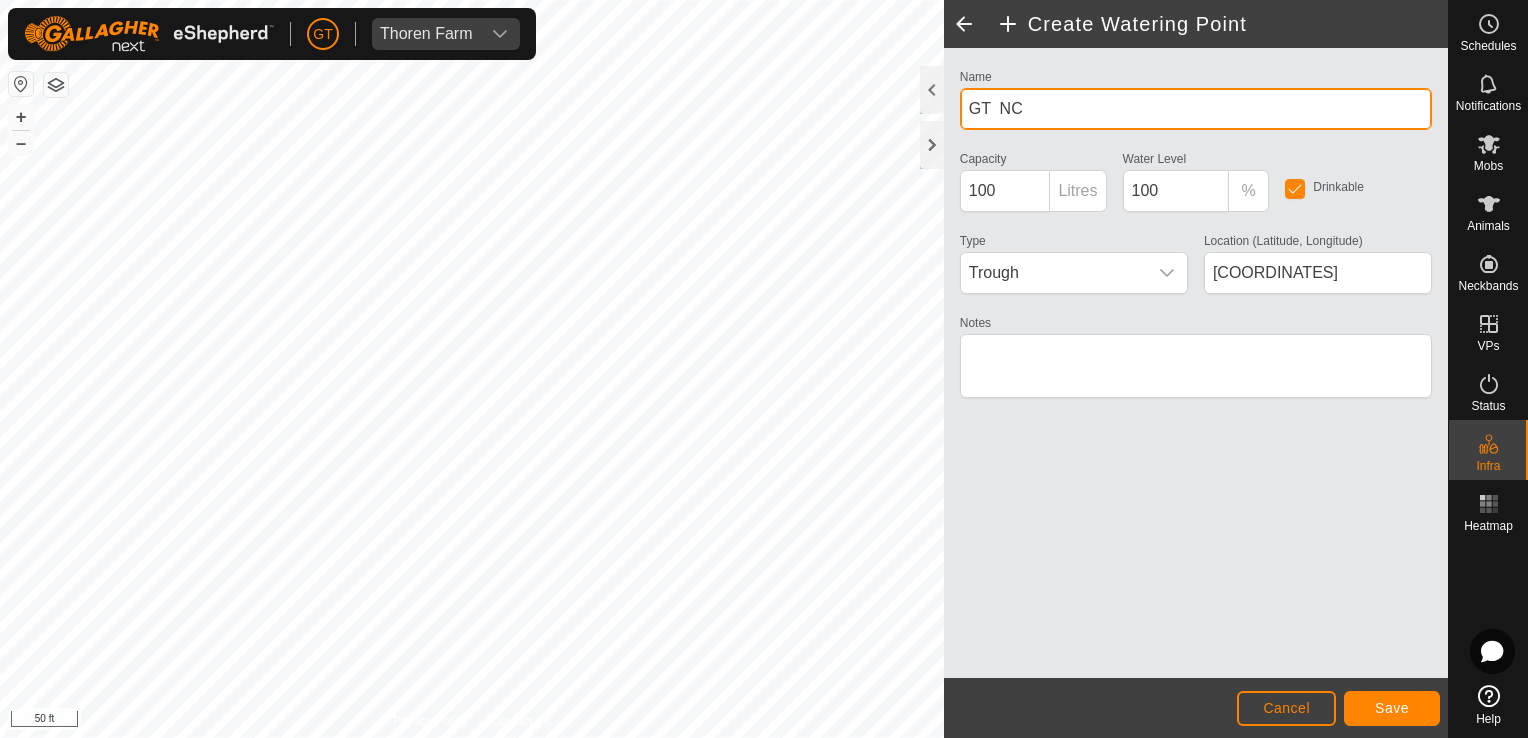 type on "GT  NC" 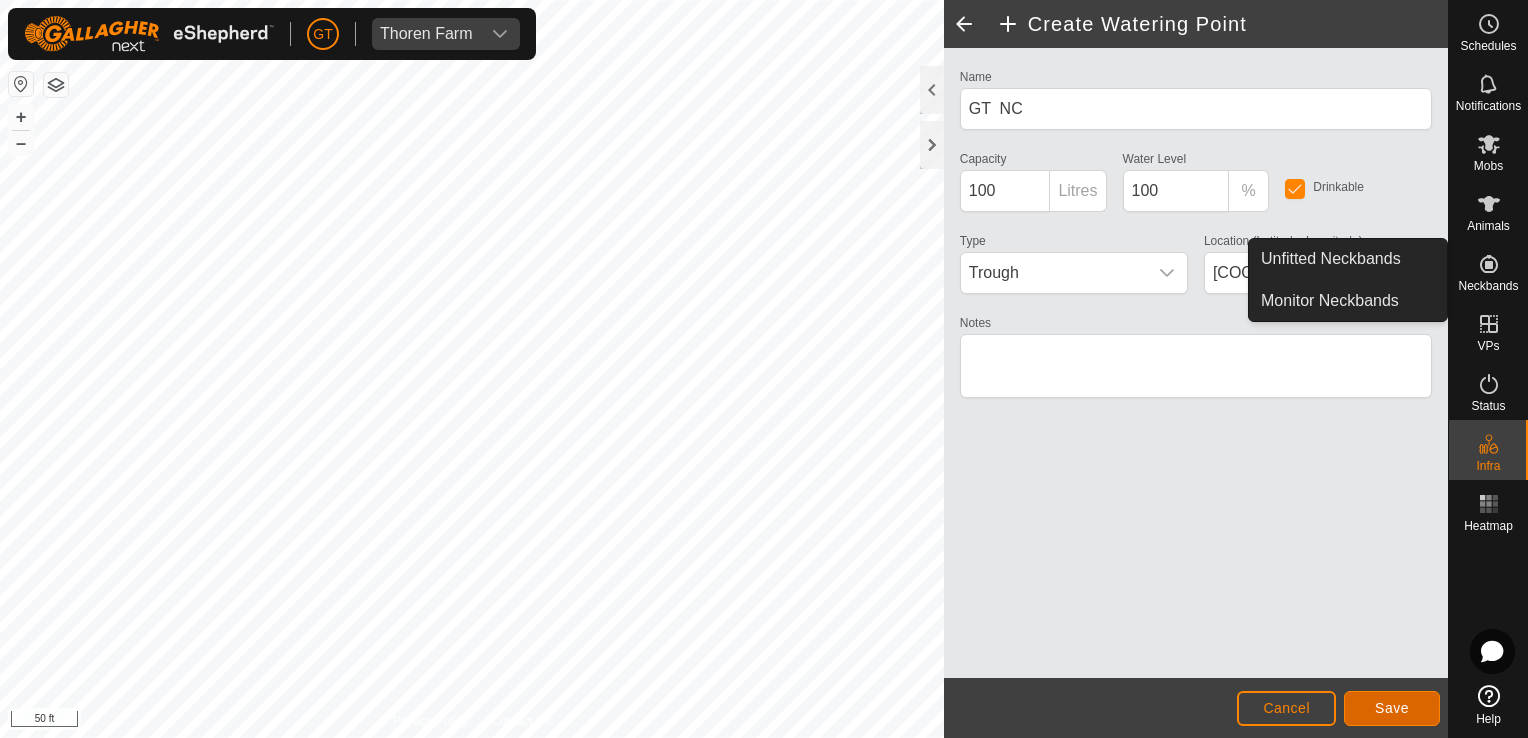click on "Save" 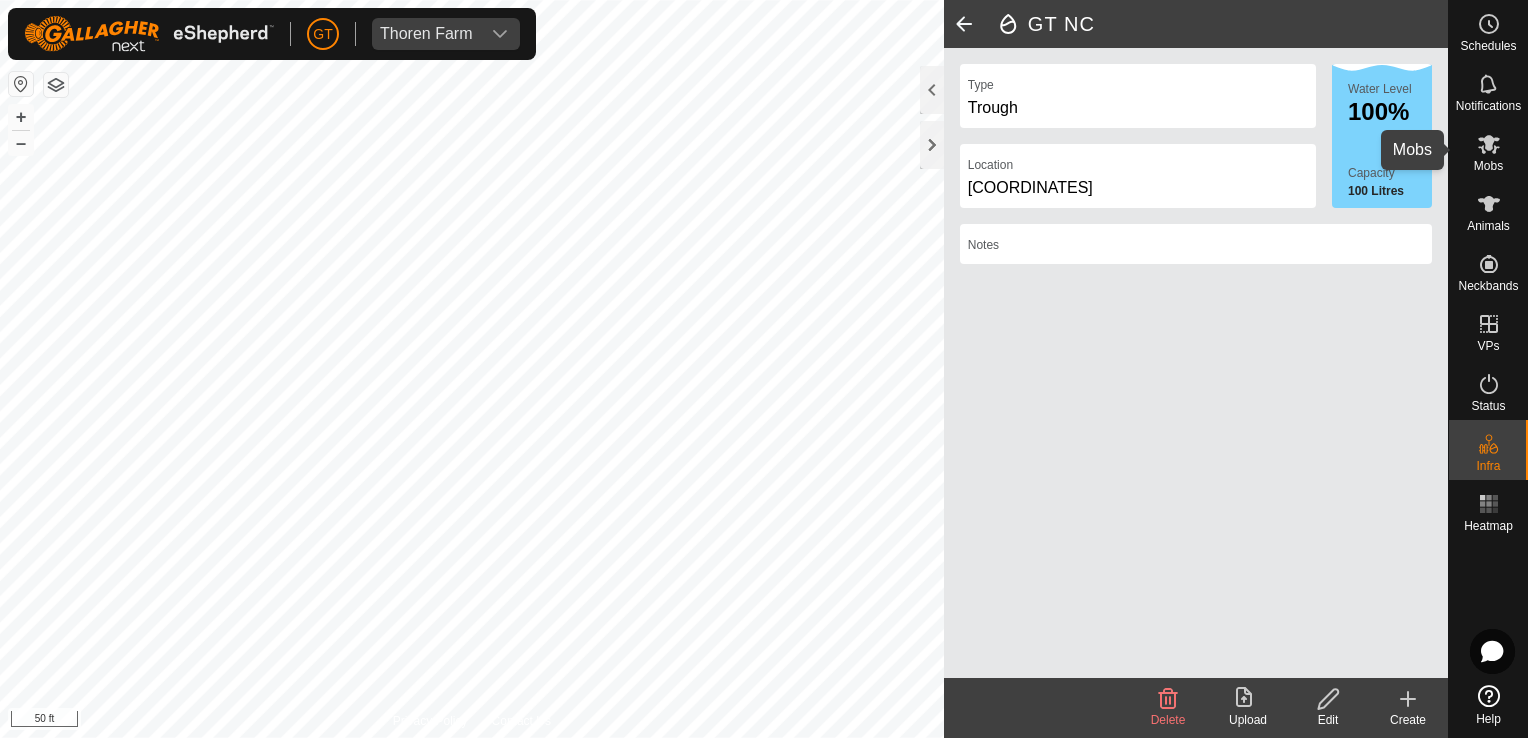click 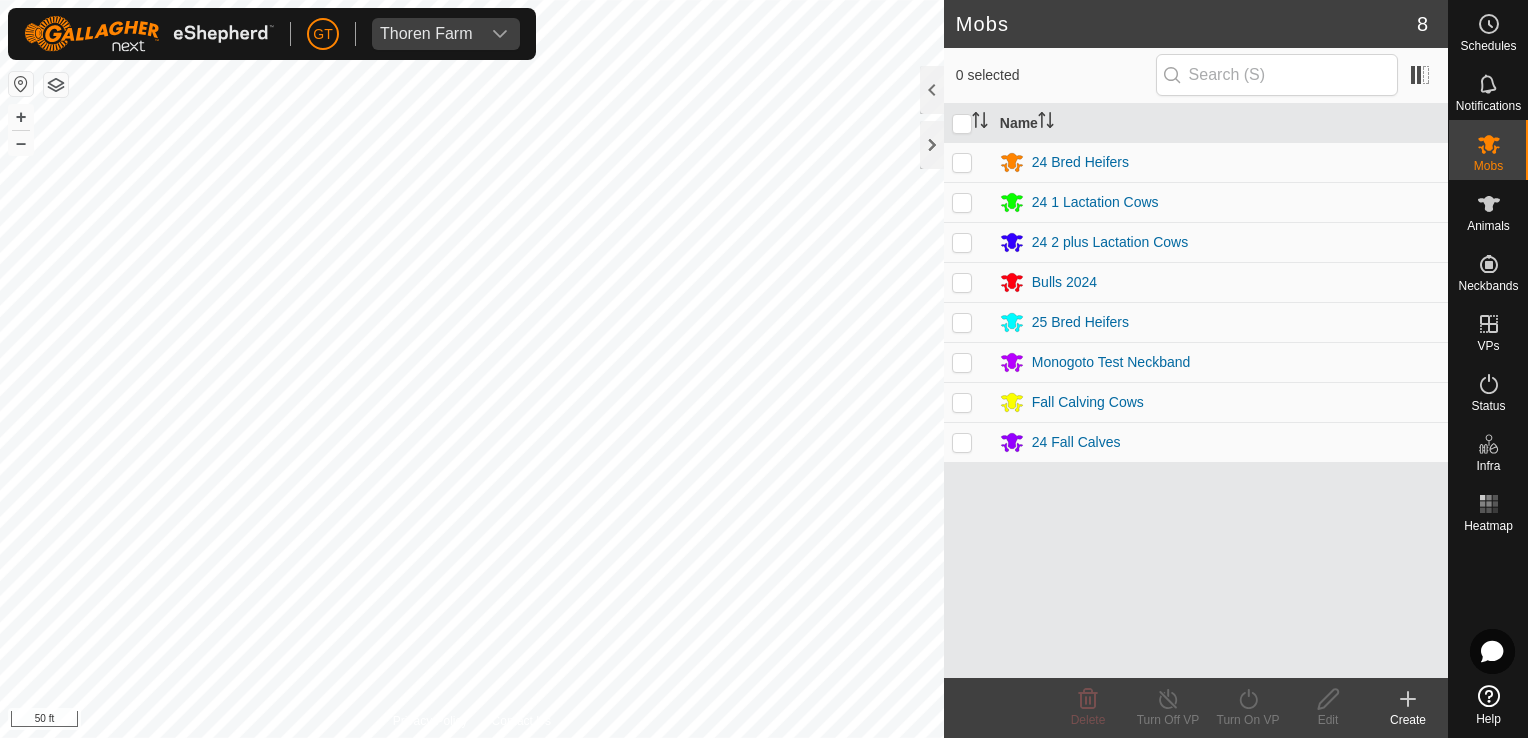 click at bounding box center [962, 402] 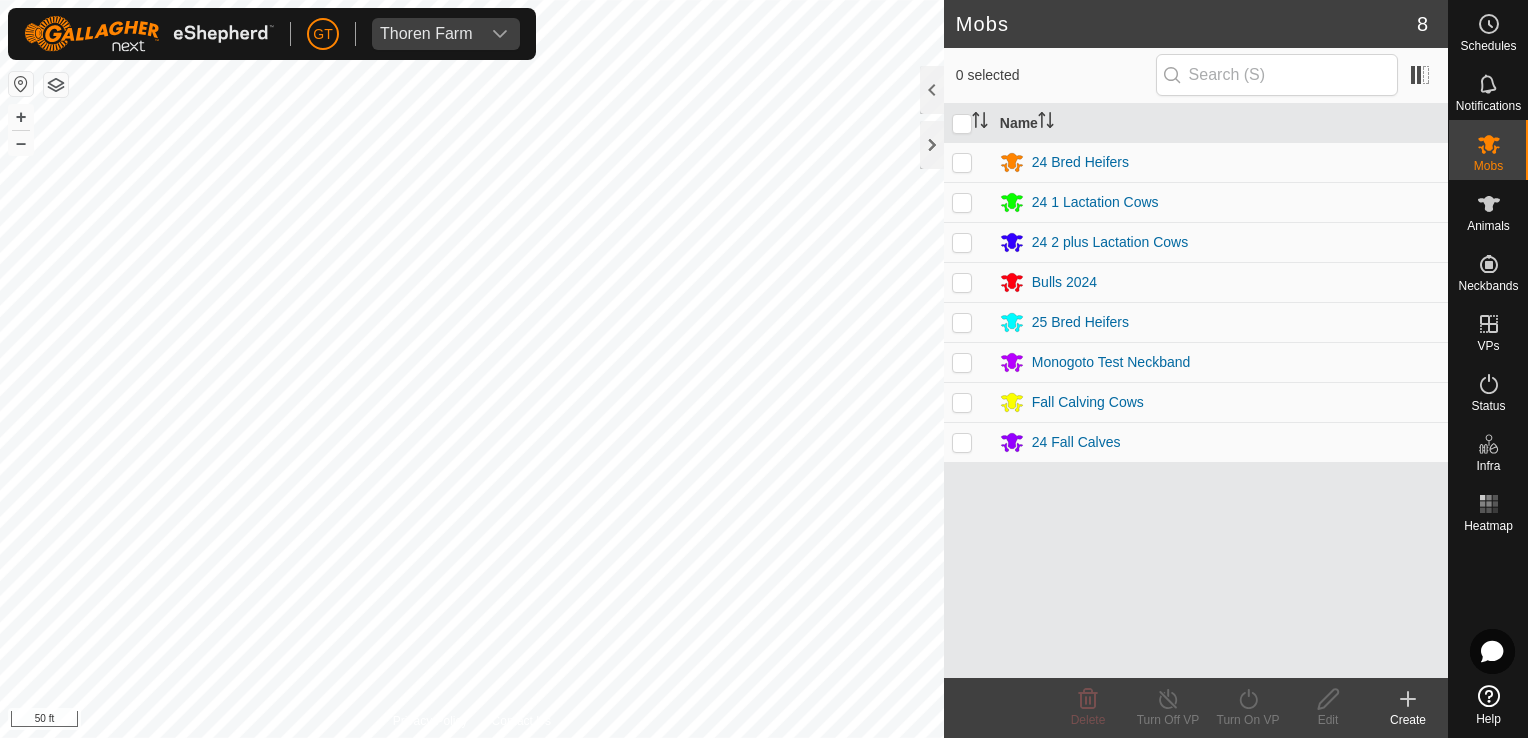 checkbox on "true" 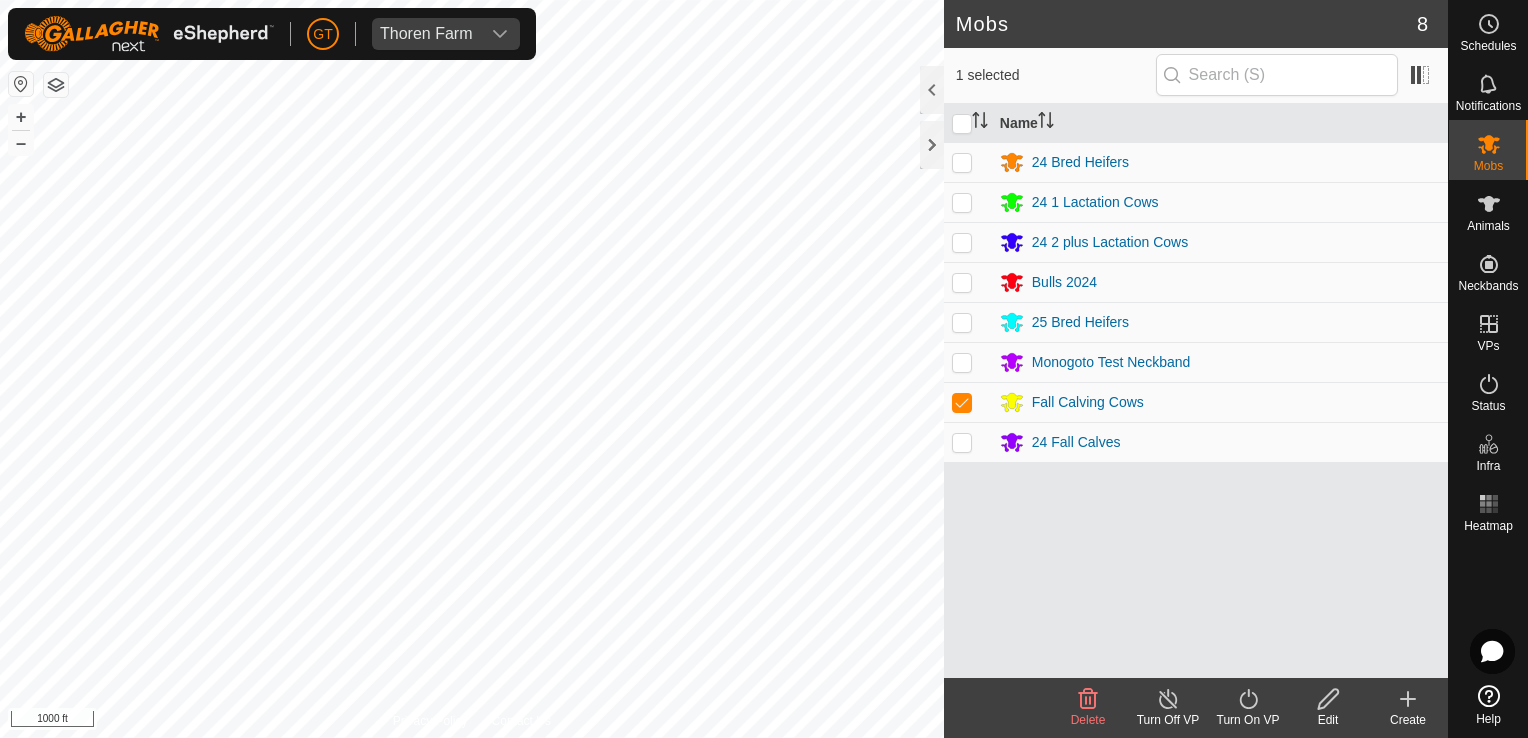 click on "Mobs 8  1 selected   Name  24 Bred Heifers 24 1 Lactation Cows 24 2 plus Lactation Cows Bulls 2024 25 Bred Heifers Monogoto Test Neckband Fall Calving Cows 24 Fall Calves Delete  Turn Off VP   Turn On VP   Edit   Create  Privacy Policy Contact Us
Levan  [LAST_NAME]
Type:   creek
Capacity:  100L
Water Level:  100%
Drinkable:  Yes
+ – ⇧ i 1000 ft" 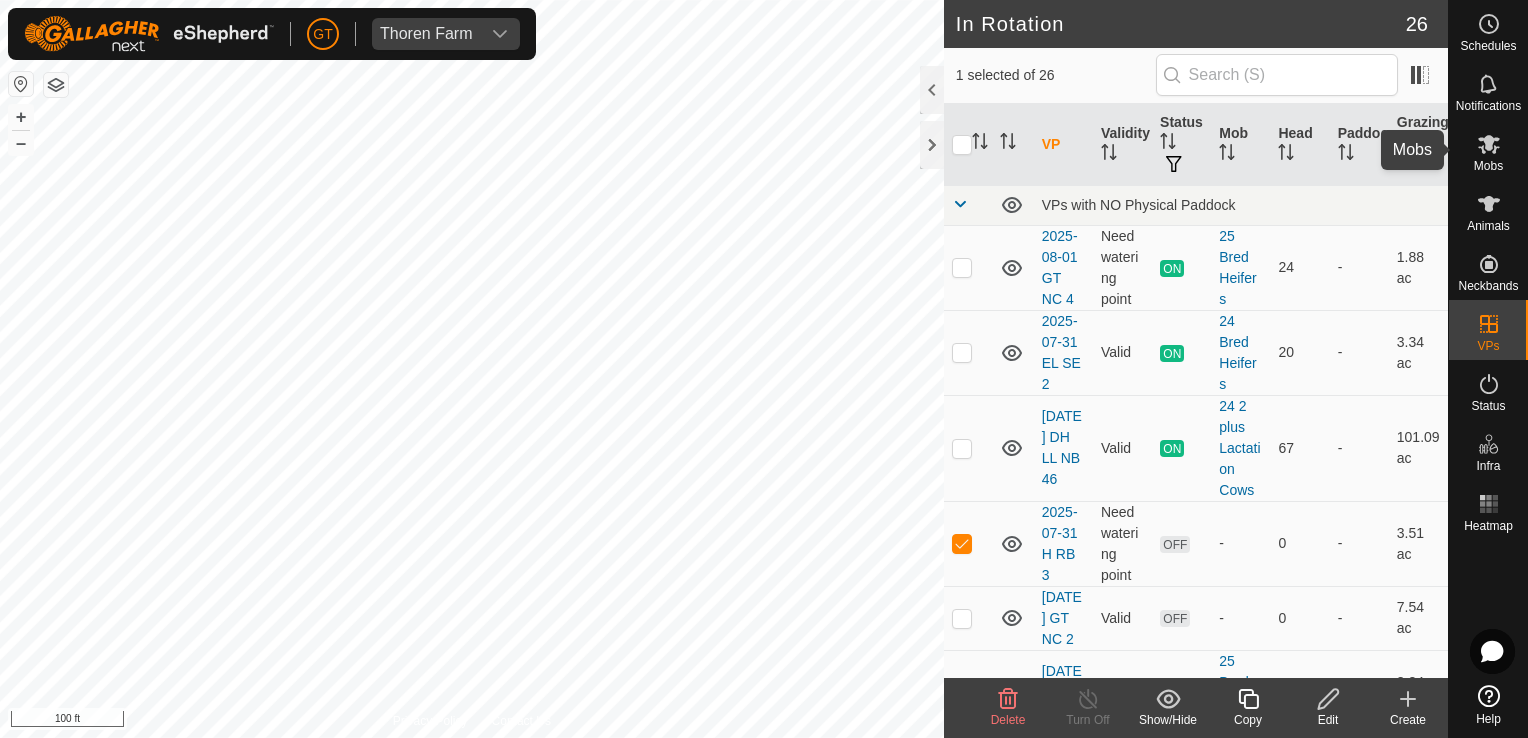 click 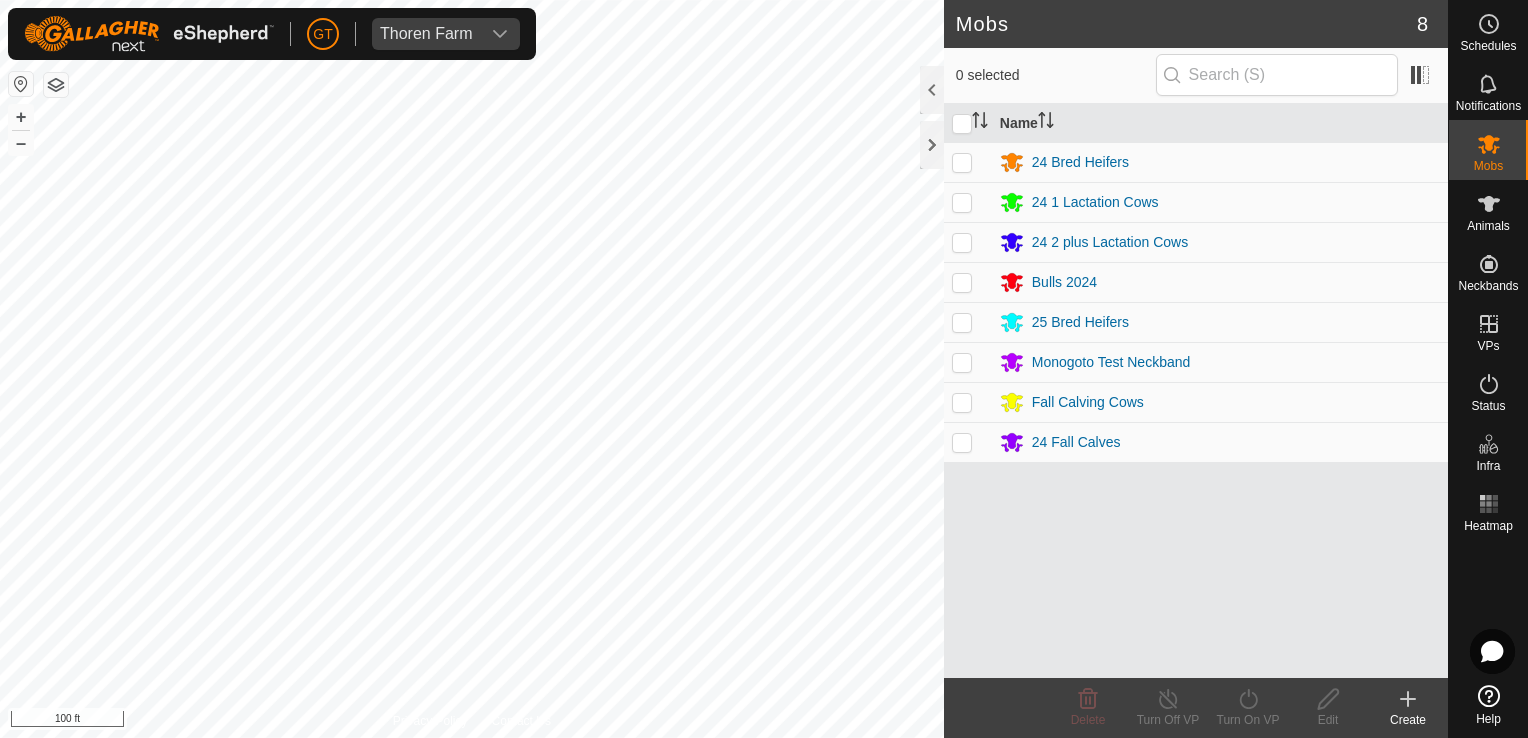 click at bounding box center [962, 402] 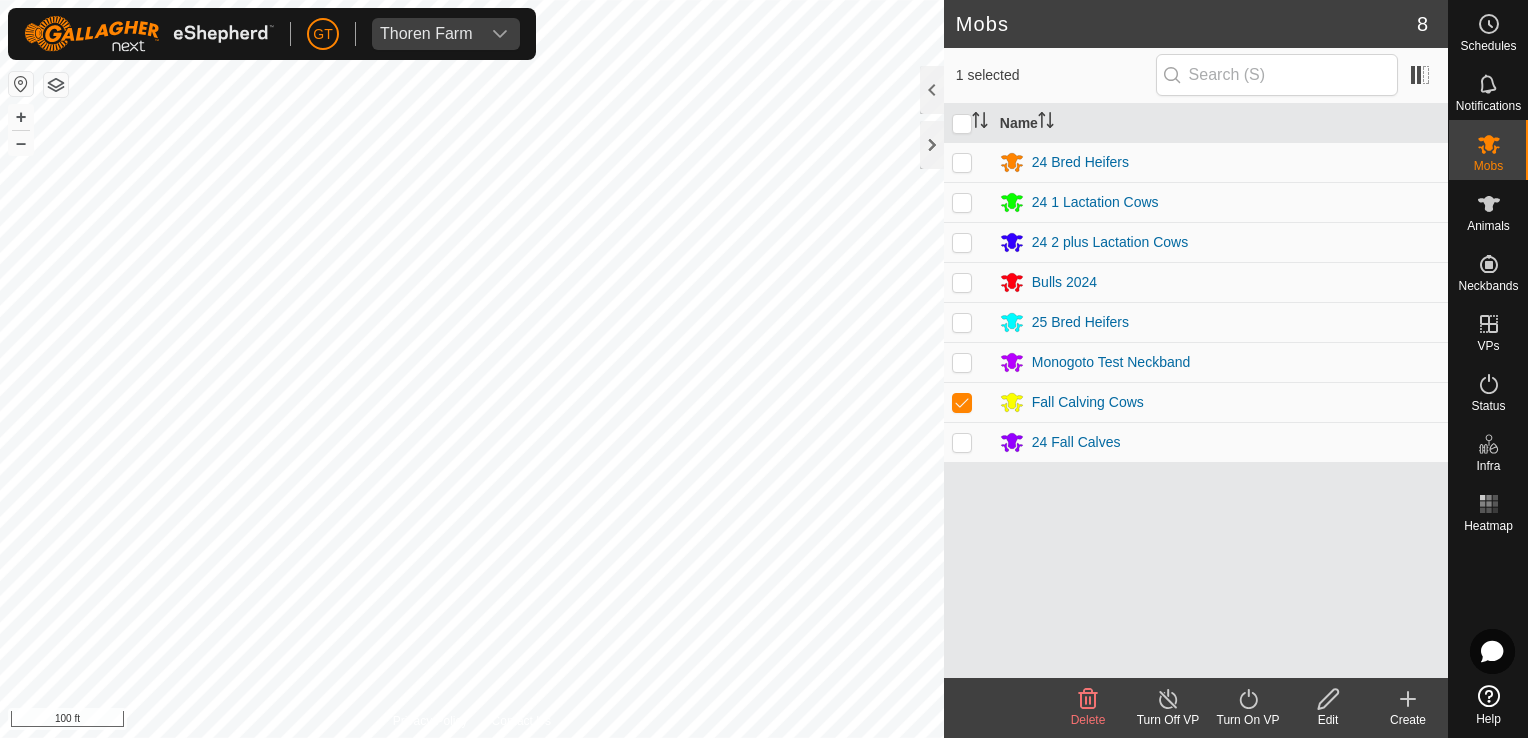 click 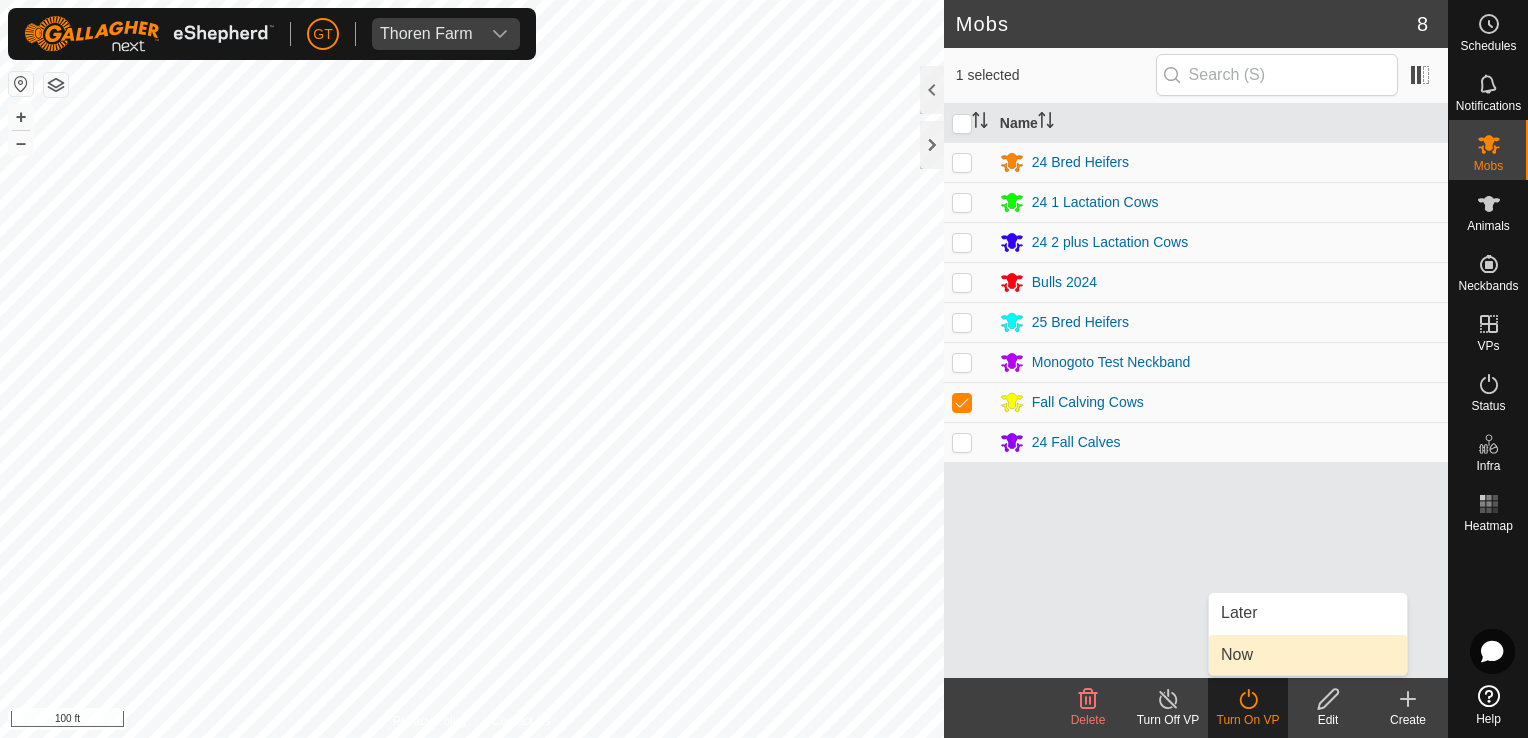 click on "Now" at bounding box center (1308, 655) 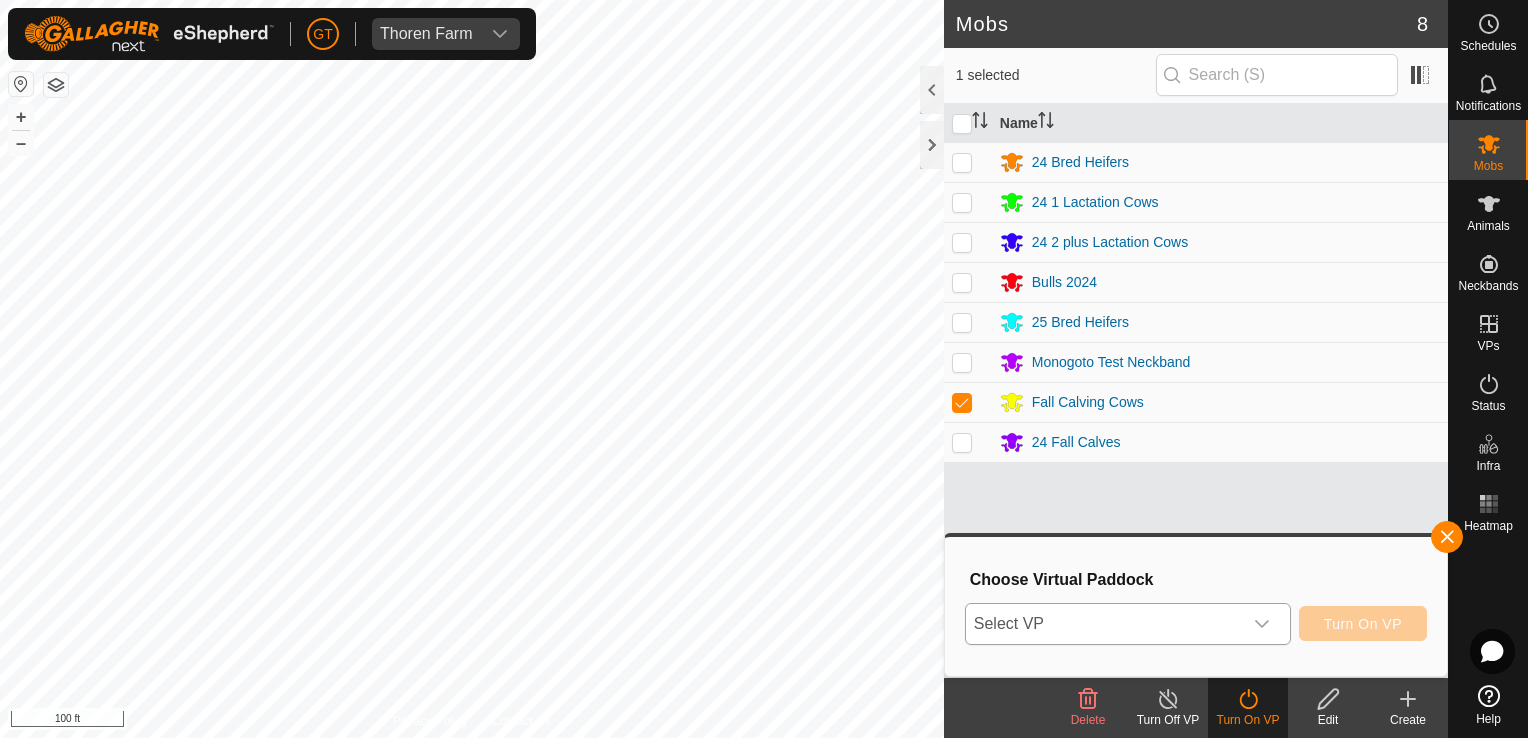 click at bounding box center [1262, 624] 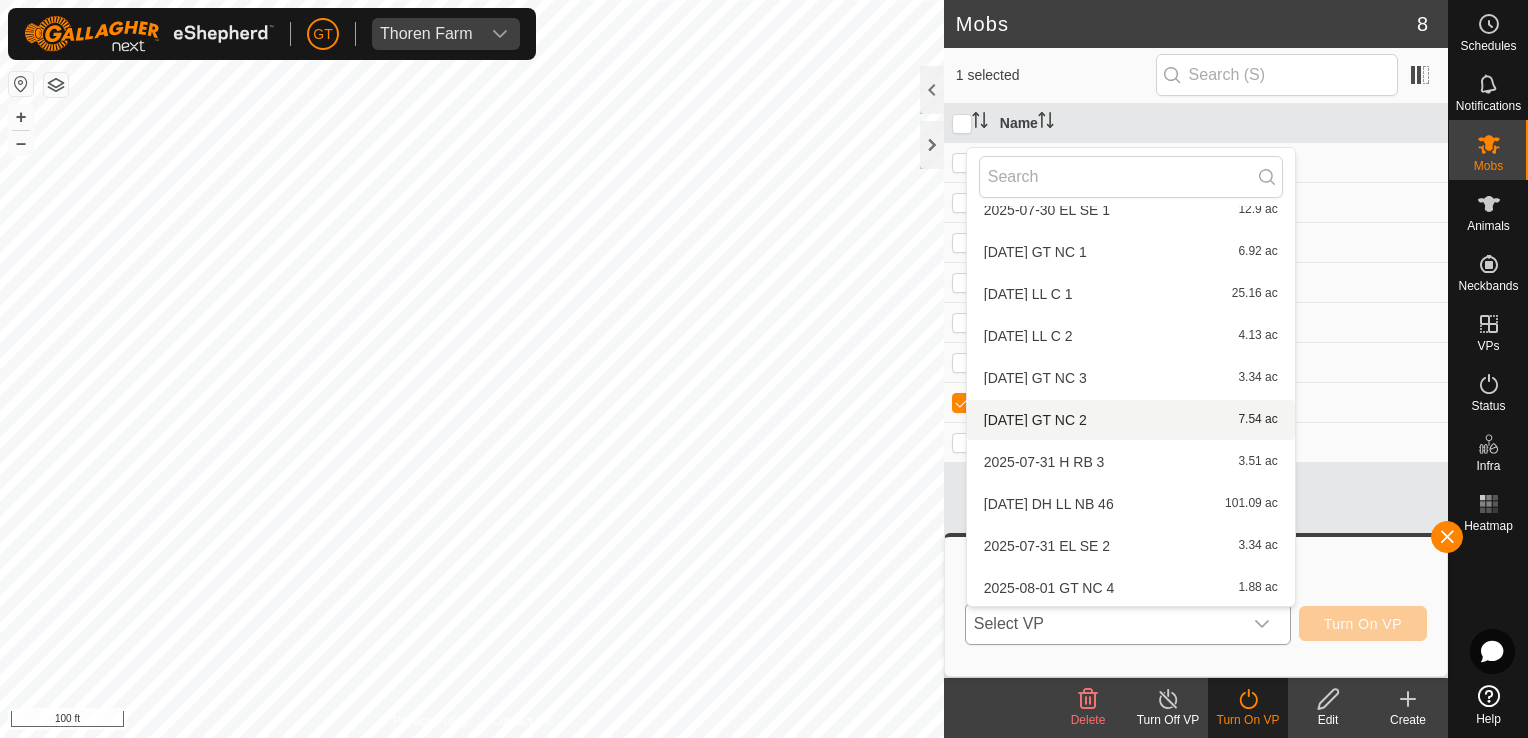 scroll, scrollTop: 736, scrollLeft: 0, axis: vertical 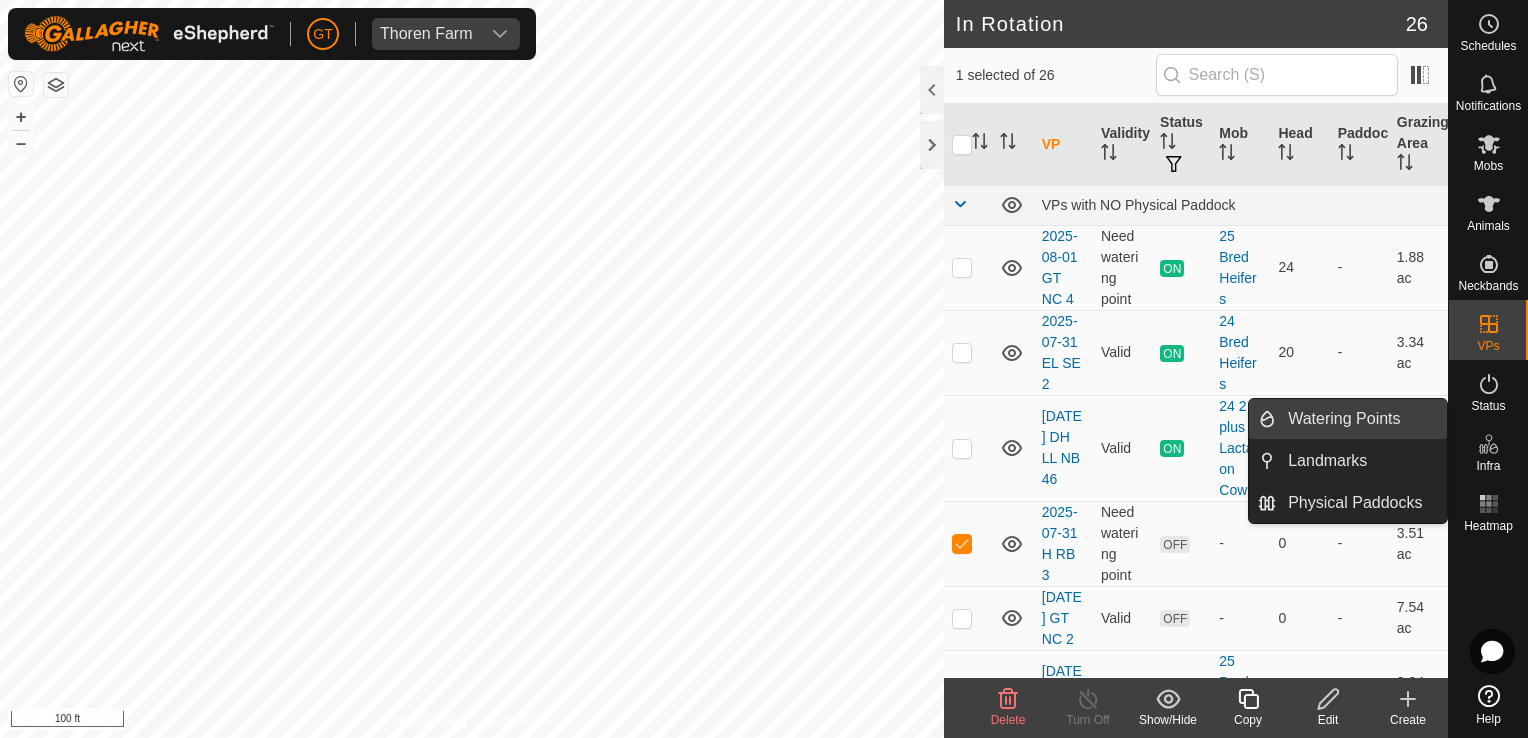 click on "Watering Points" at bounding box center (1361, 419) 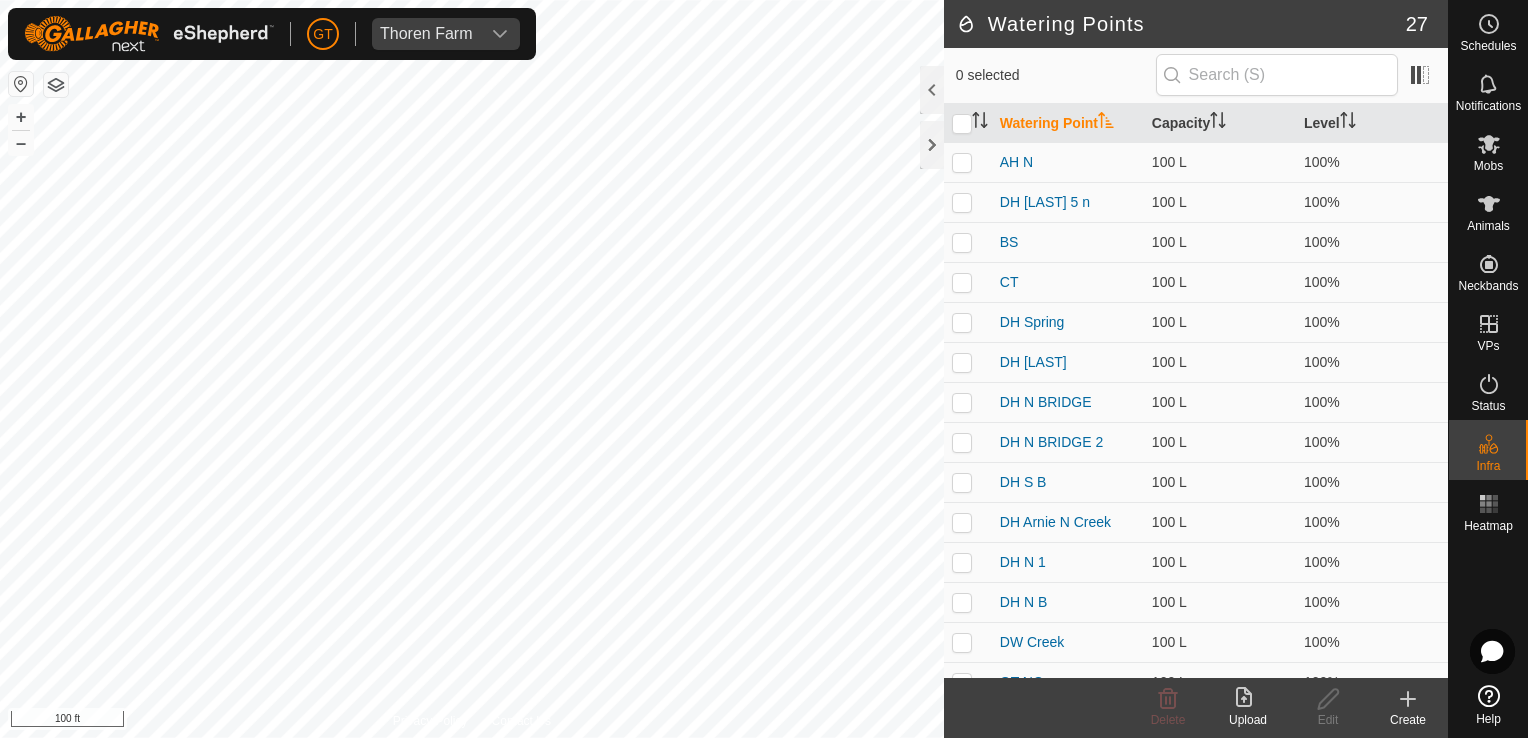 click 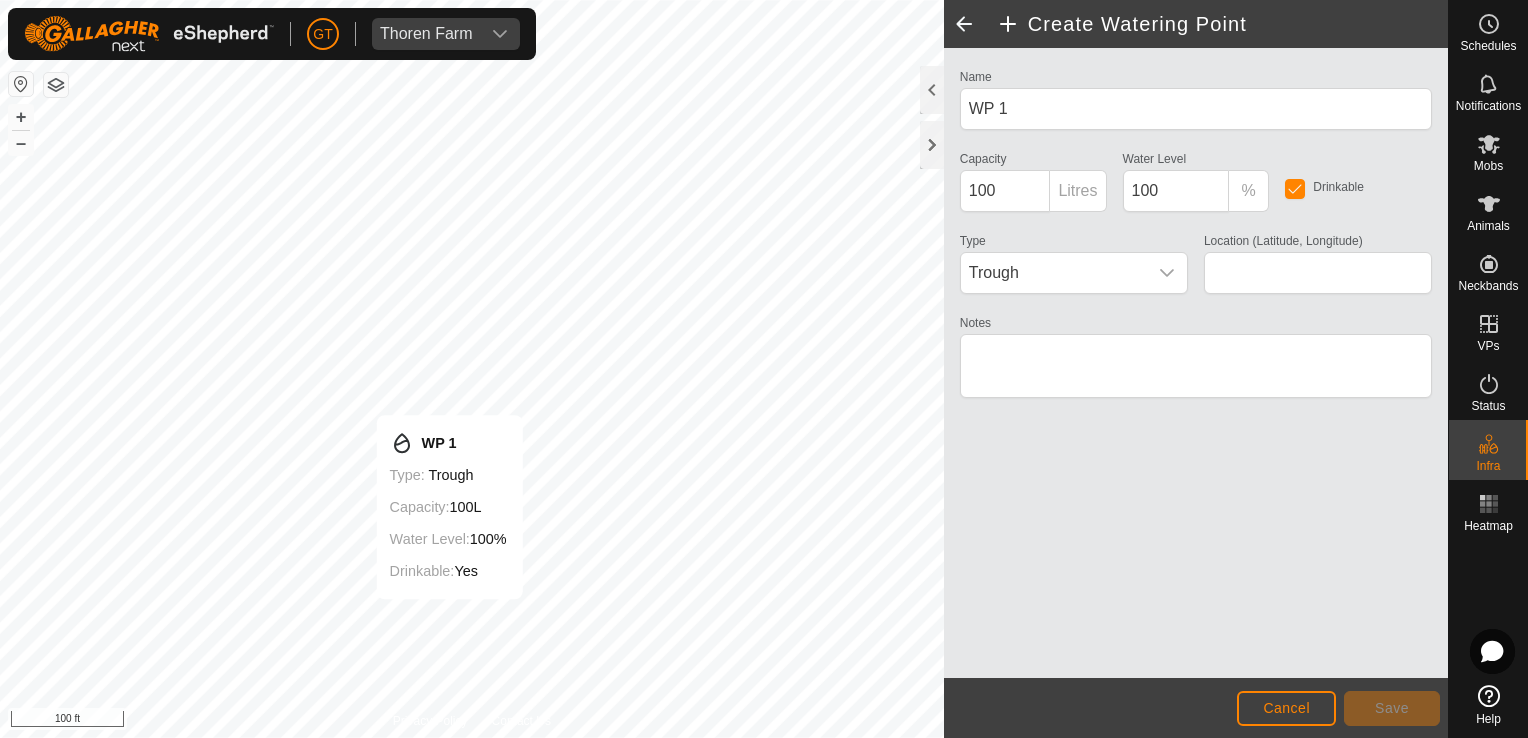 type on "[COORDINATES]" 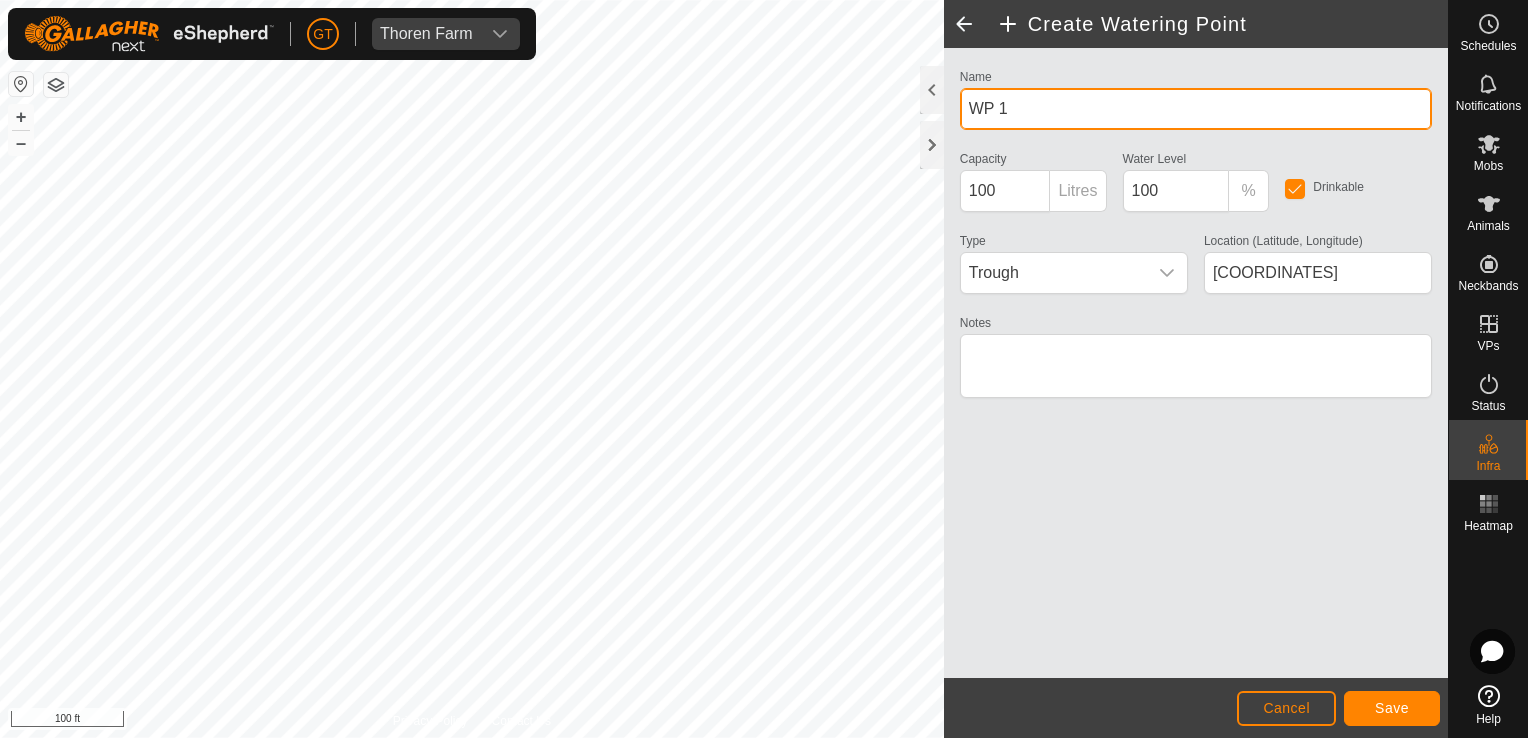 click on "WP 1" at bounding box center (1196, 109) 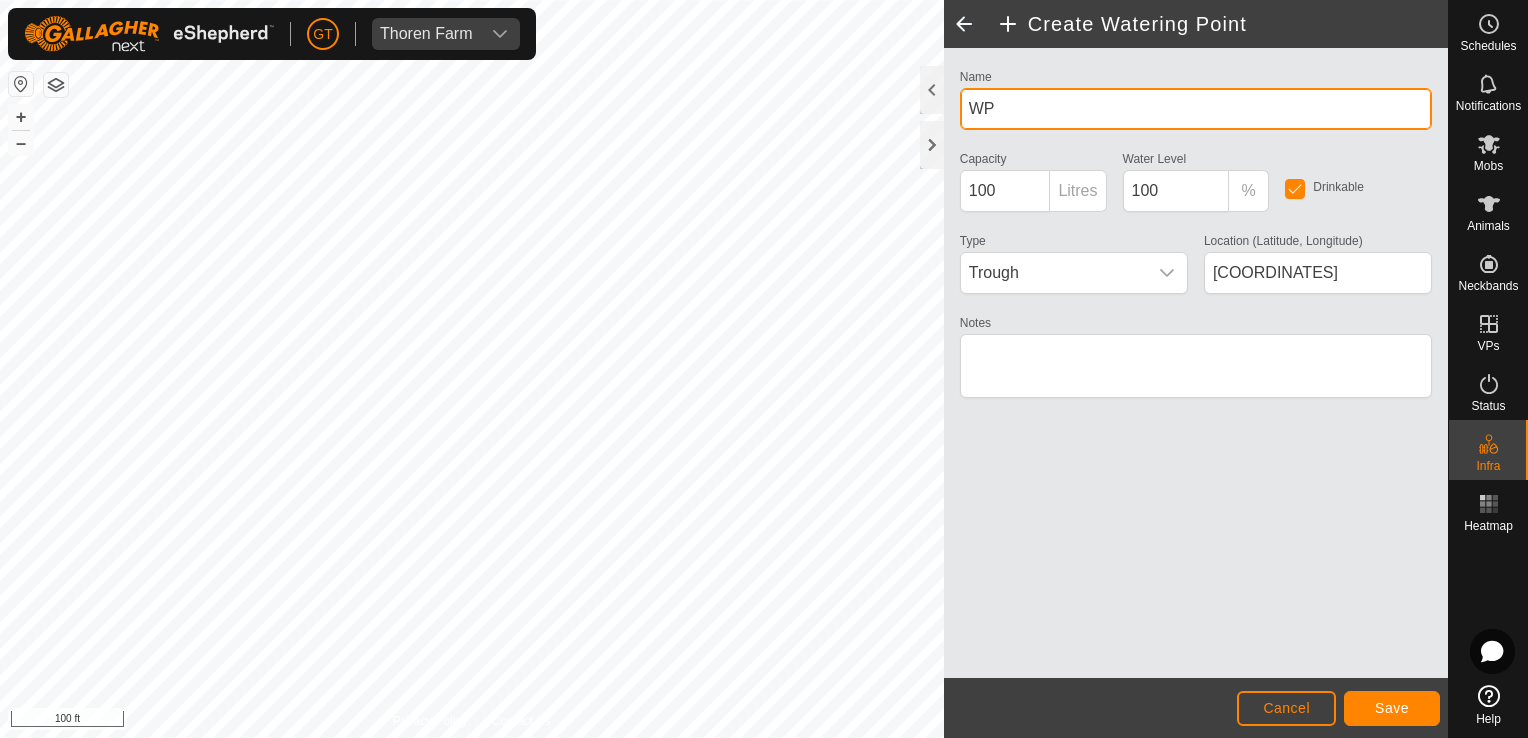 type on "W" 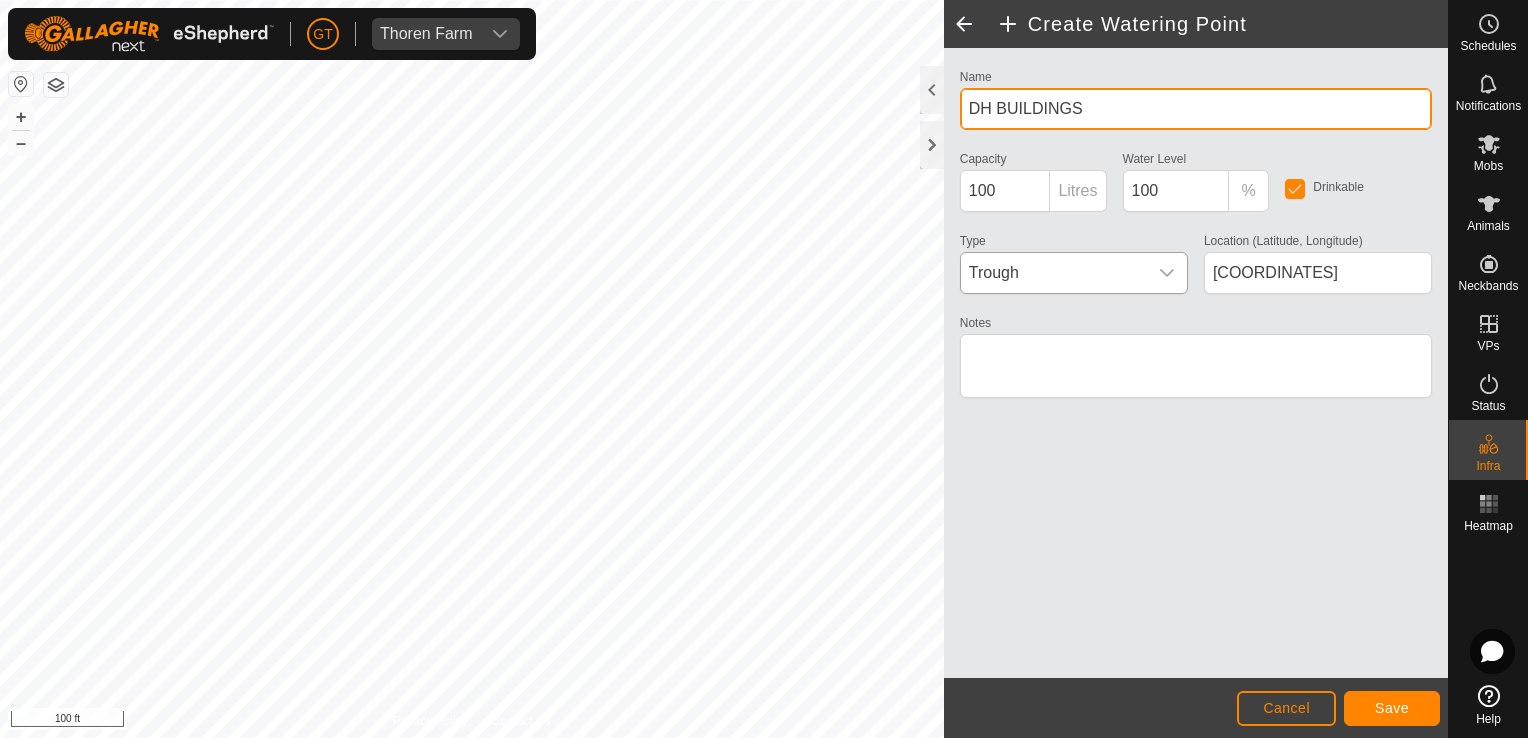 type on "DH BUILDINGS" 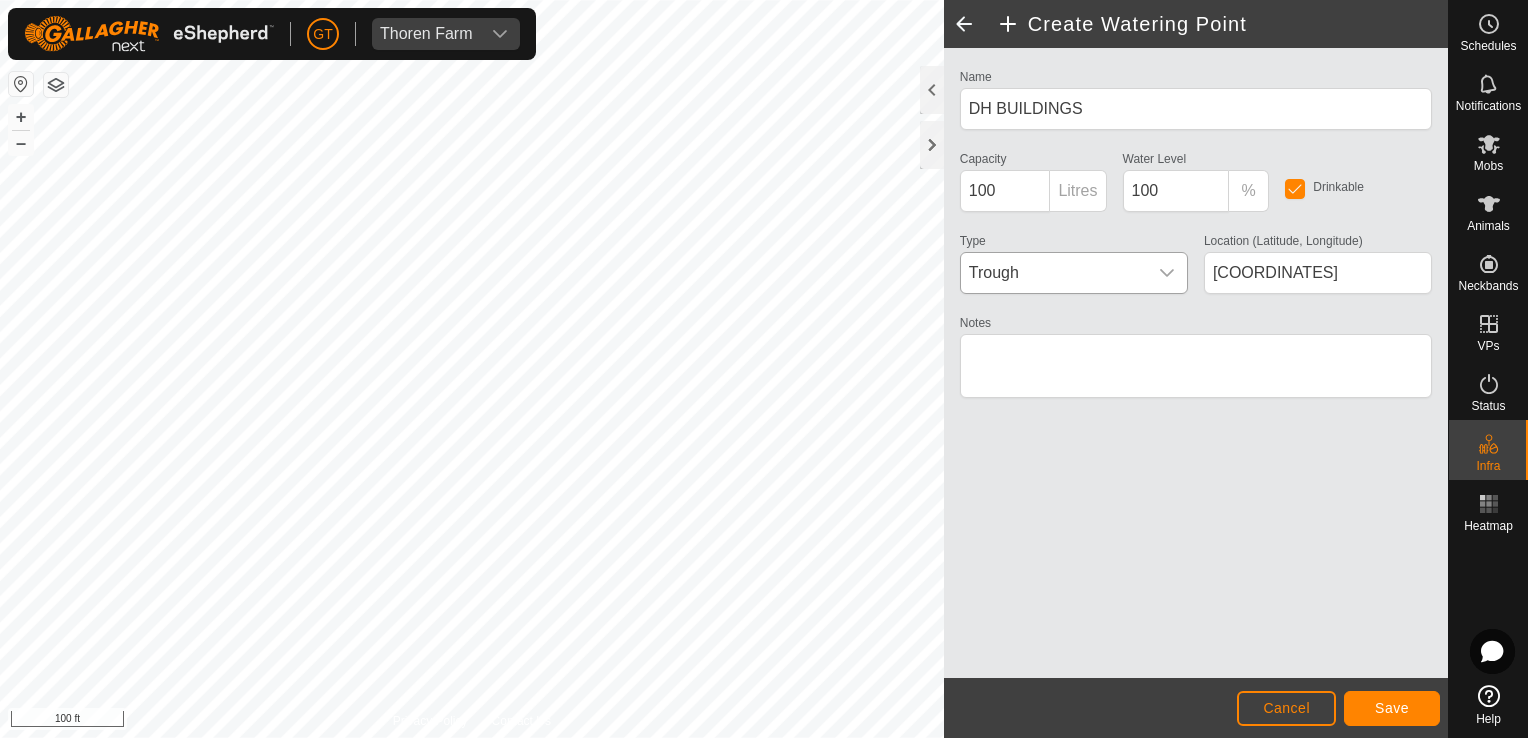 click at bounding box center [1167, 273] 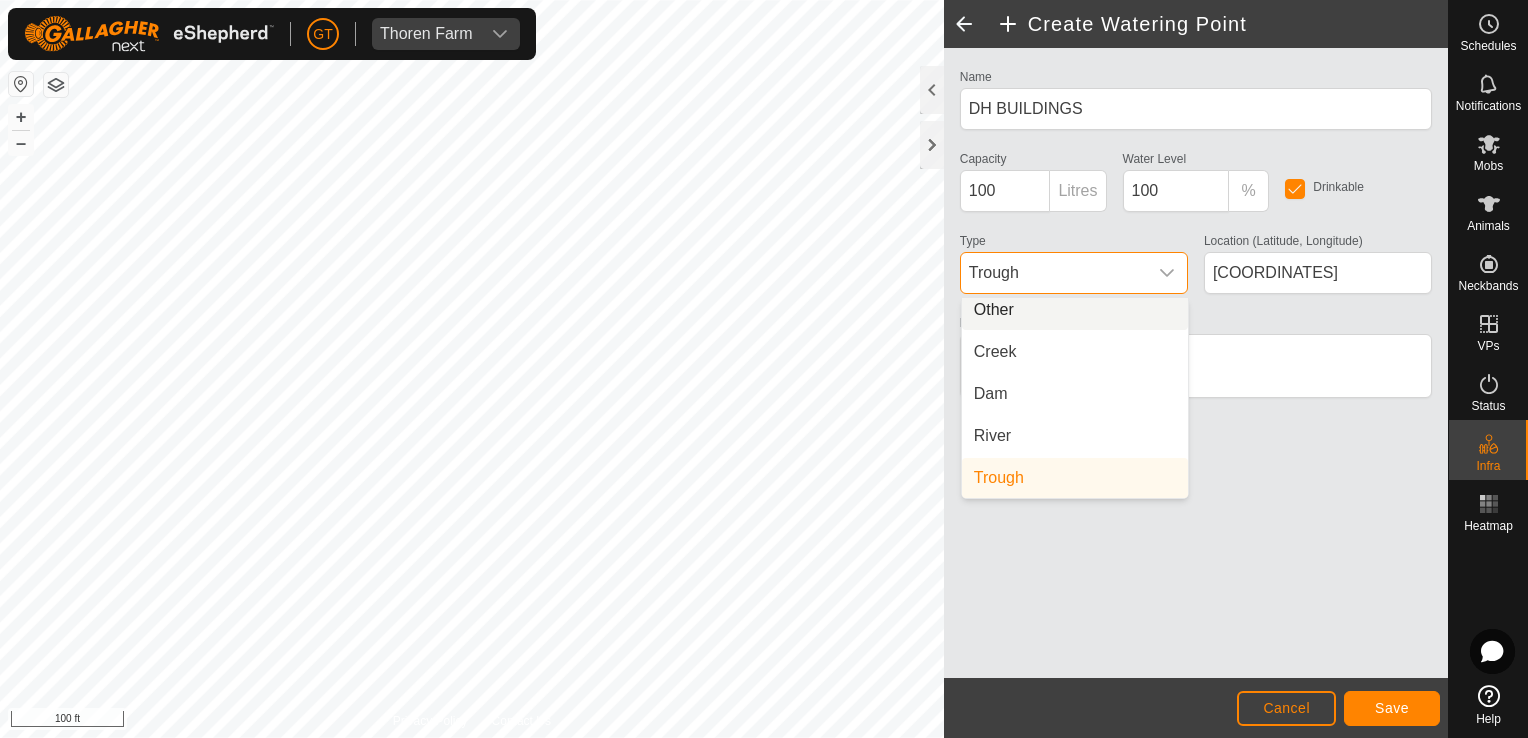 scroll, scrollTop: 0, scrollLeft: 0, axis: both 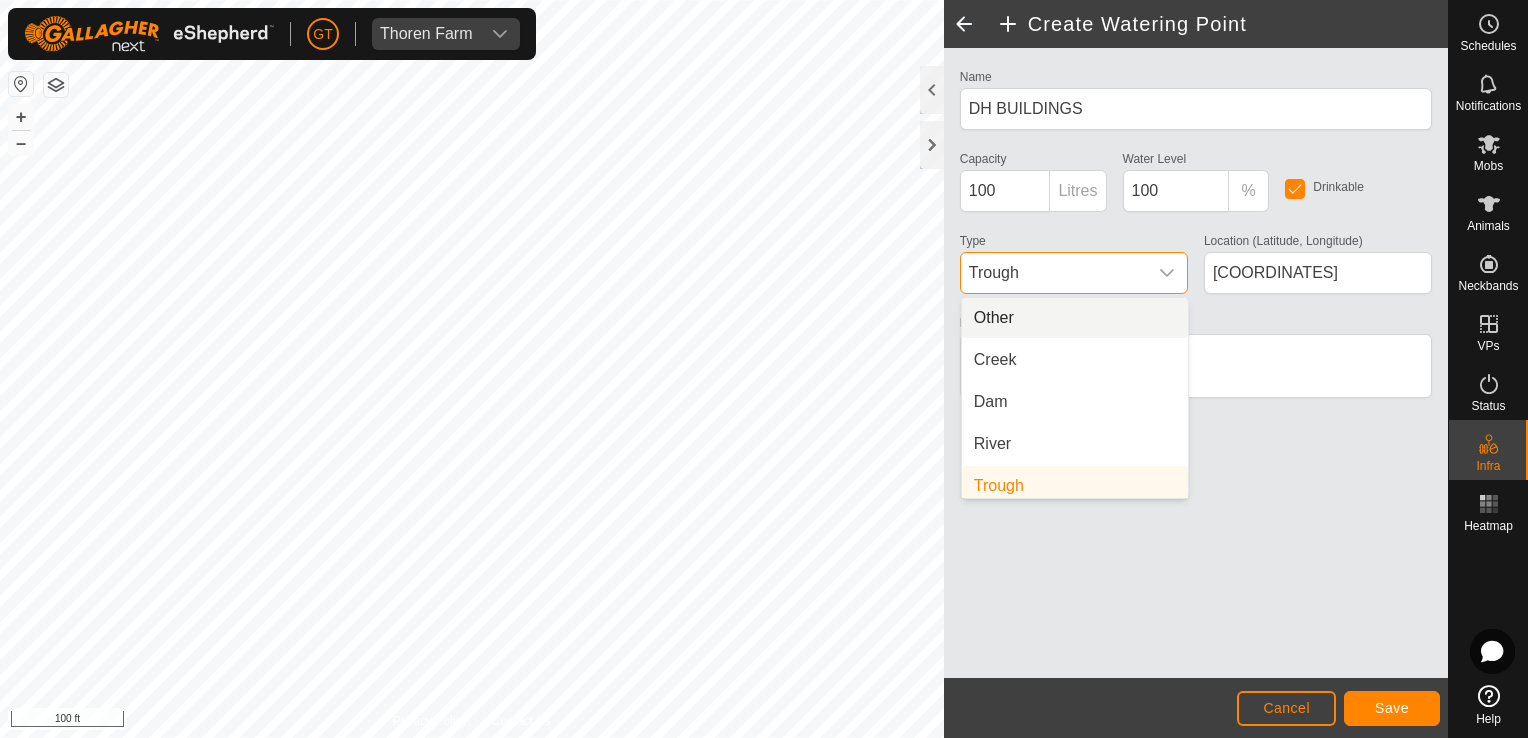 click on "Trough" at bounding box center (1054, 273) 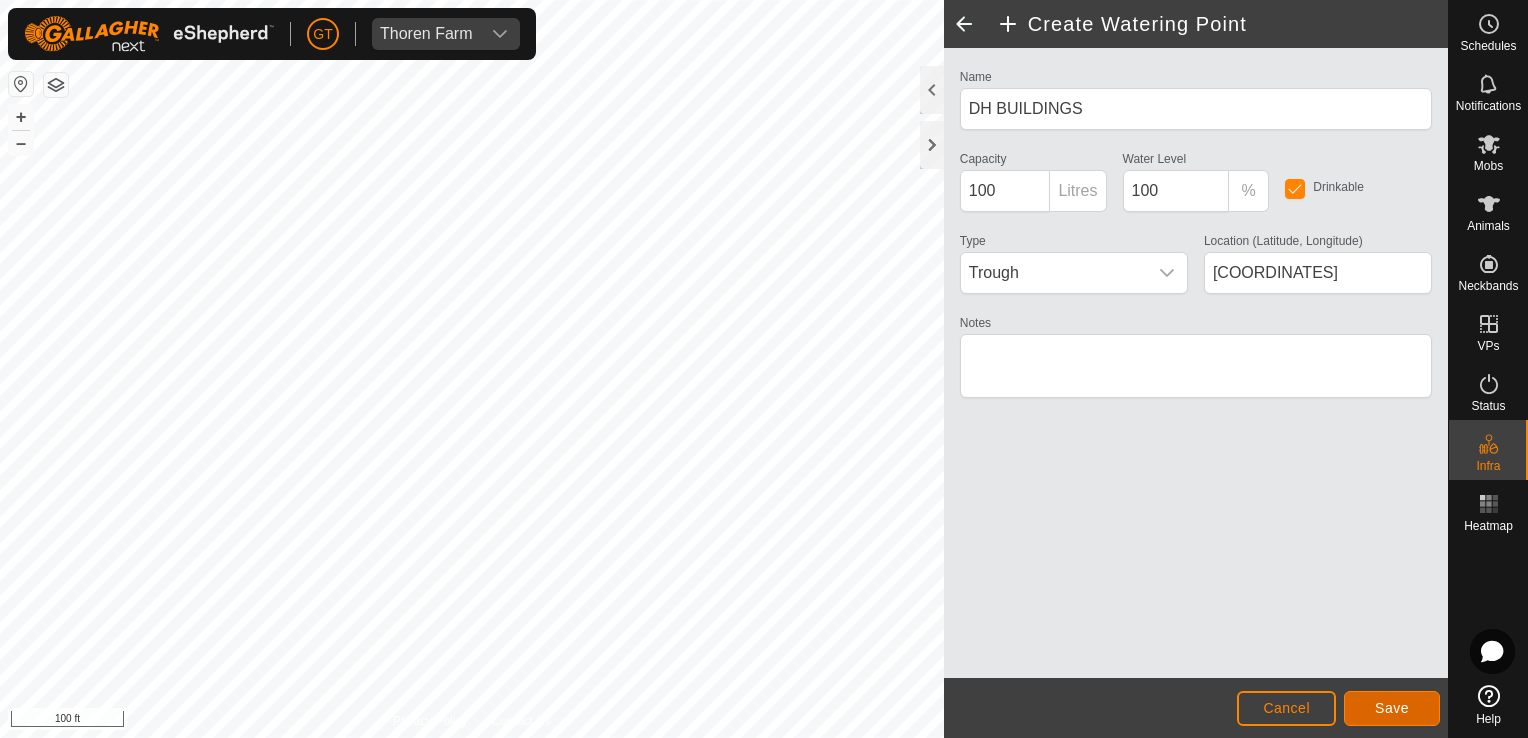 click on "Save" 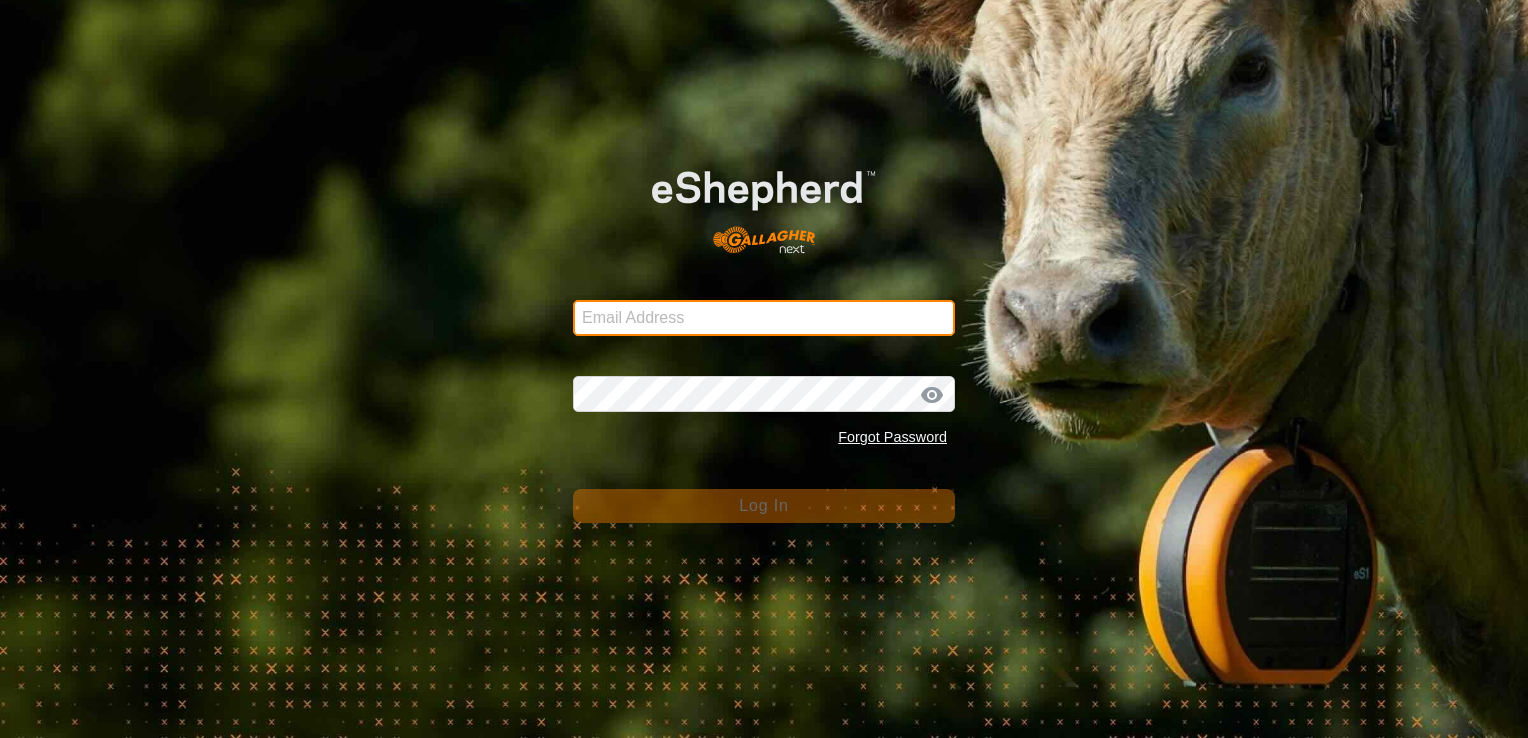 type on "gt5779b@[EMAIL]" 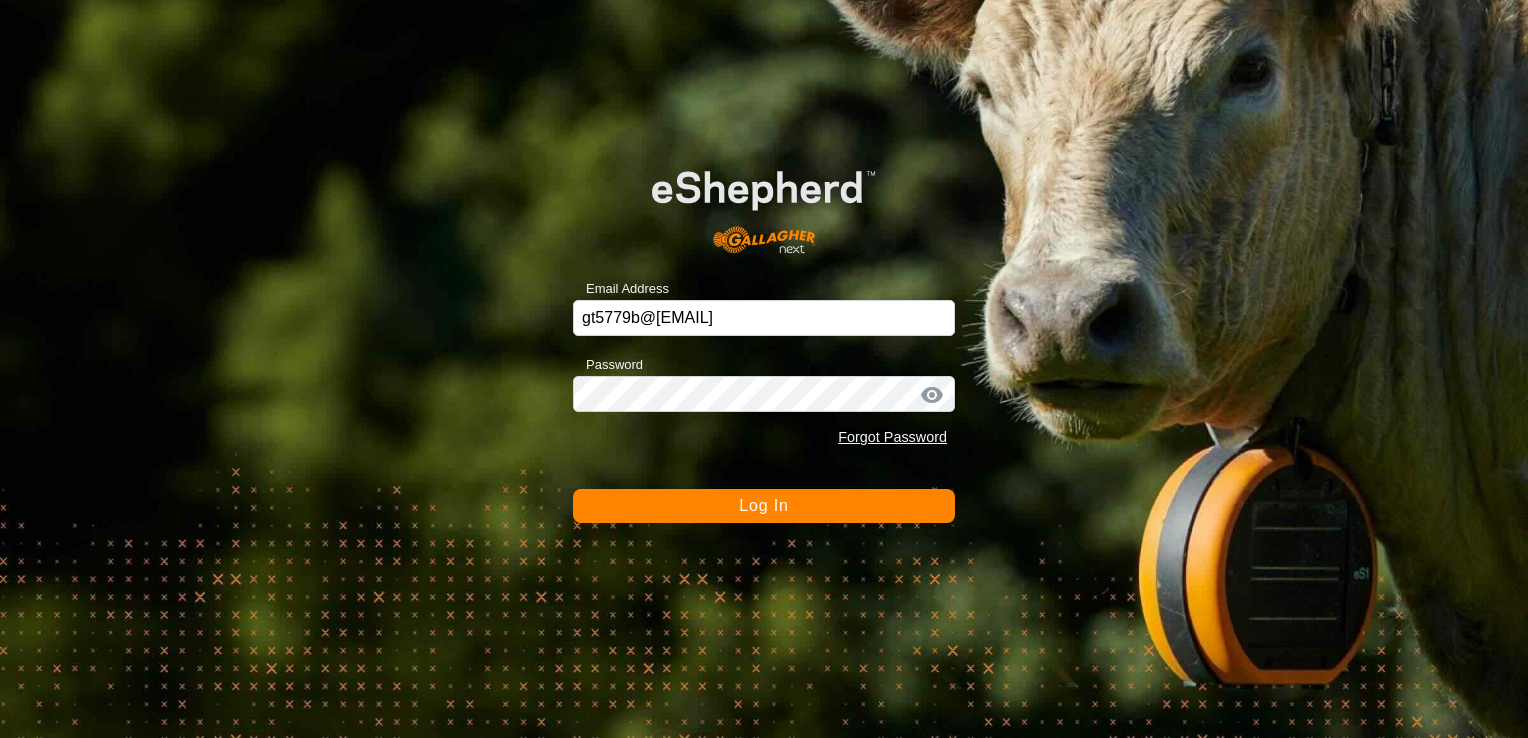 click on "Log In" 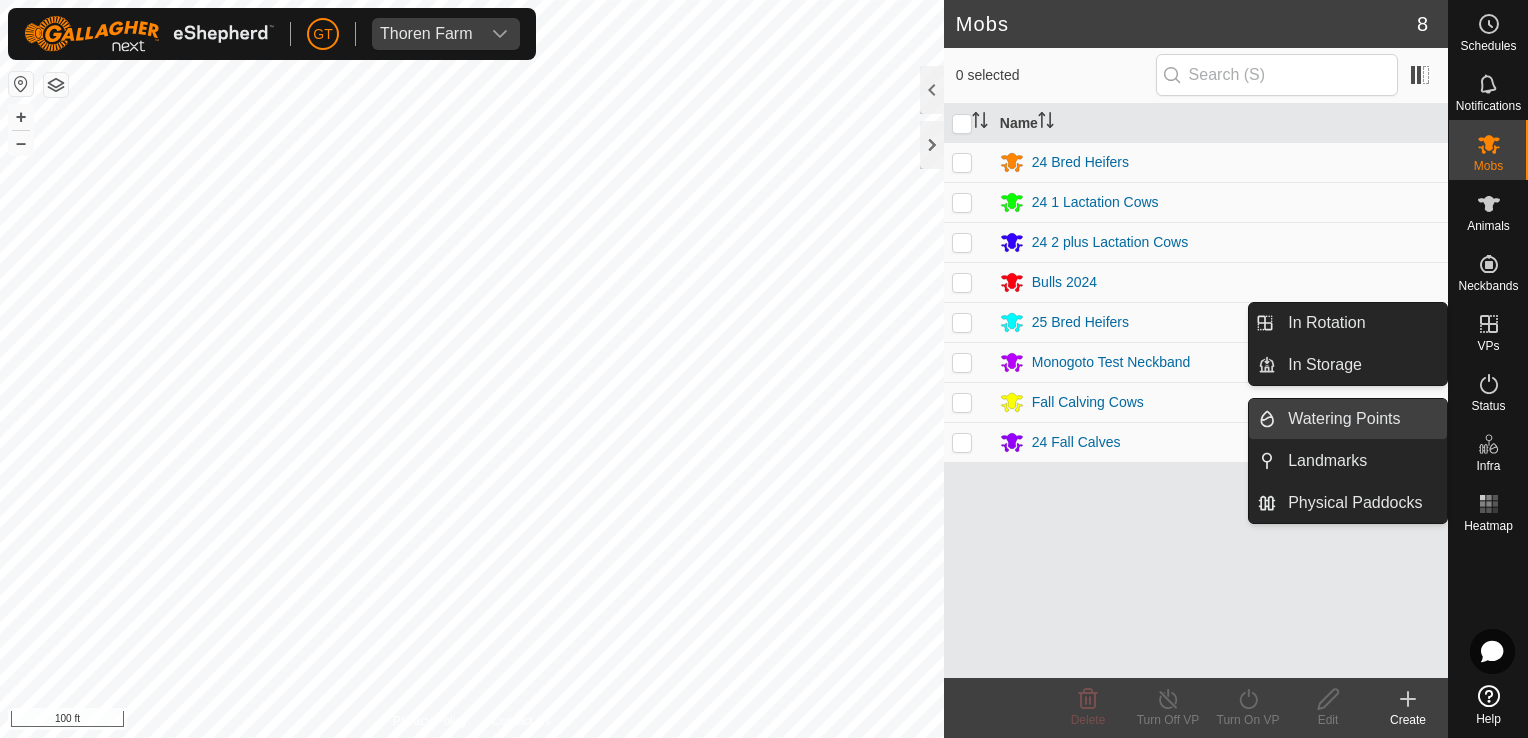 click on "Watering Points" at bounding box center (1361, 419) 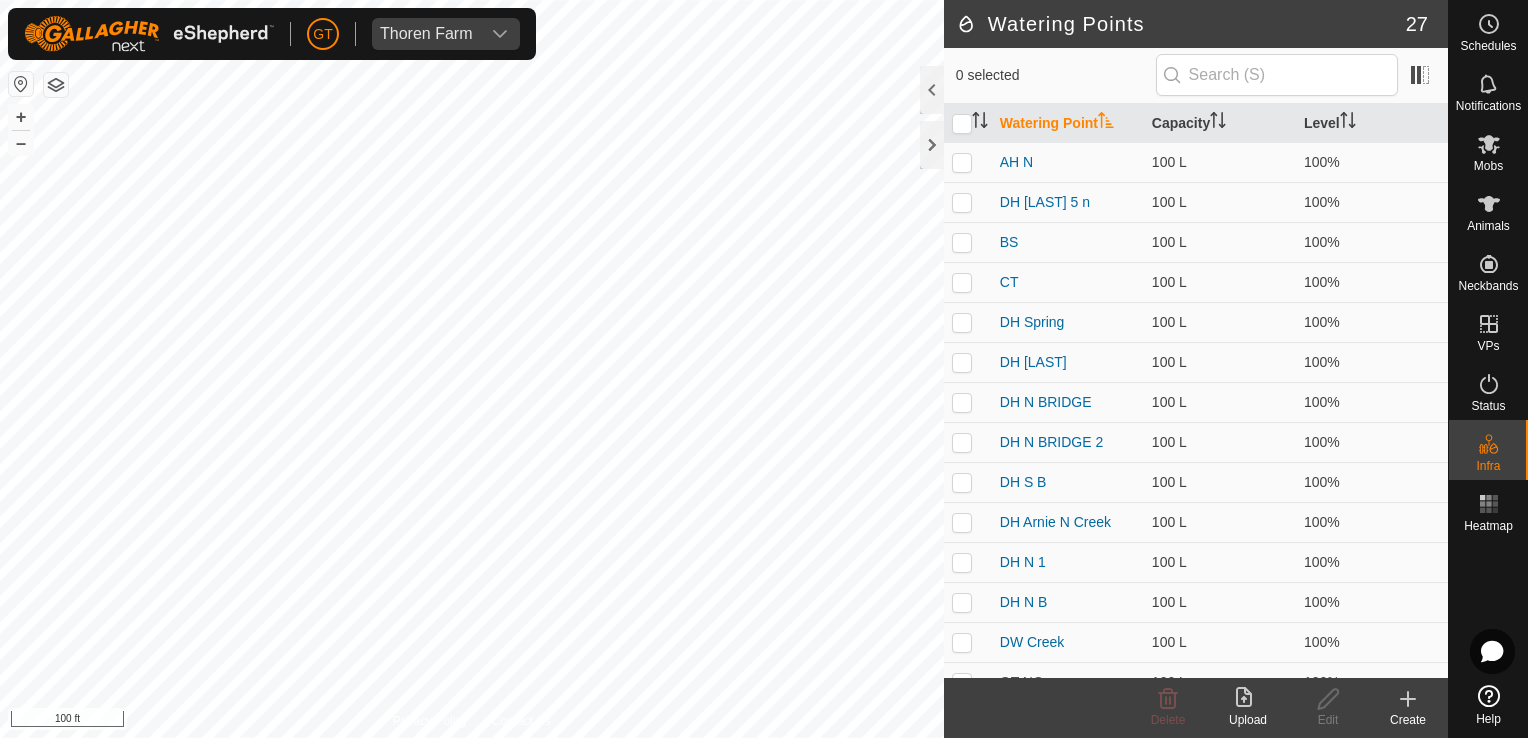 click 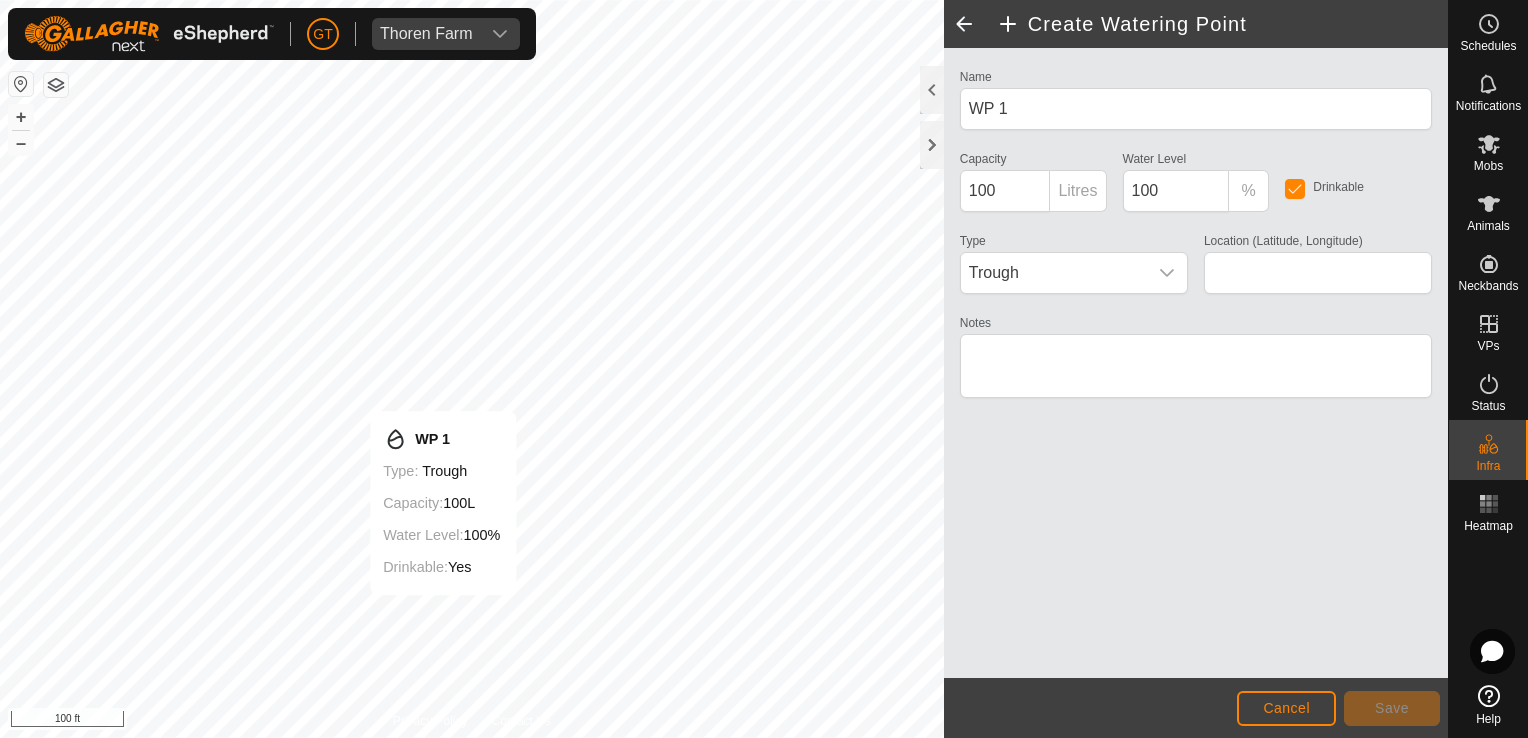 type on "[COORDINATES]" 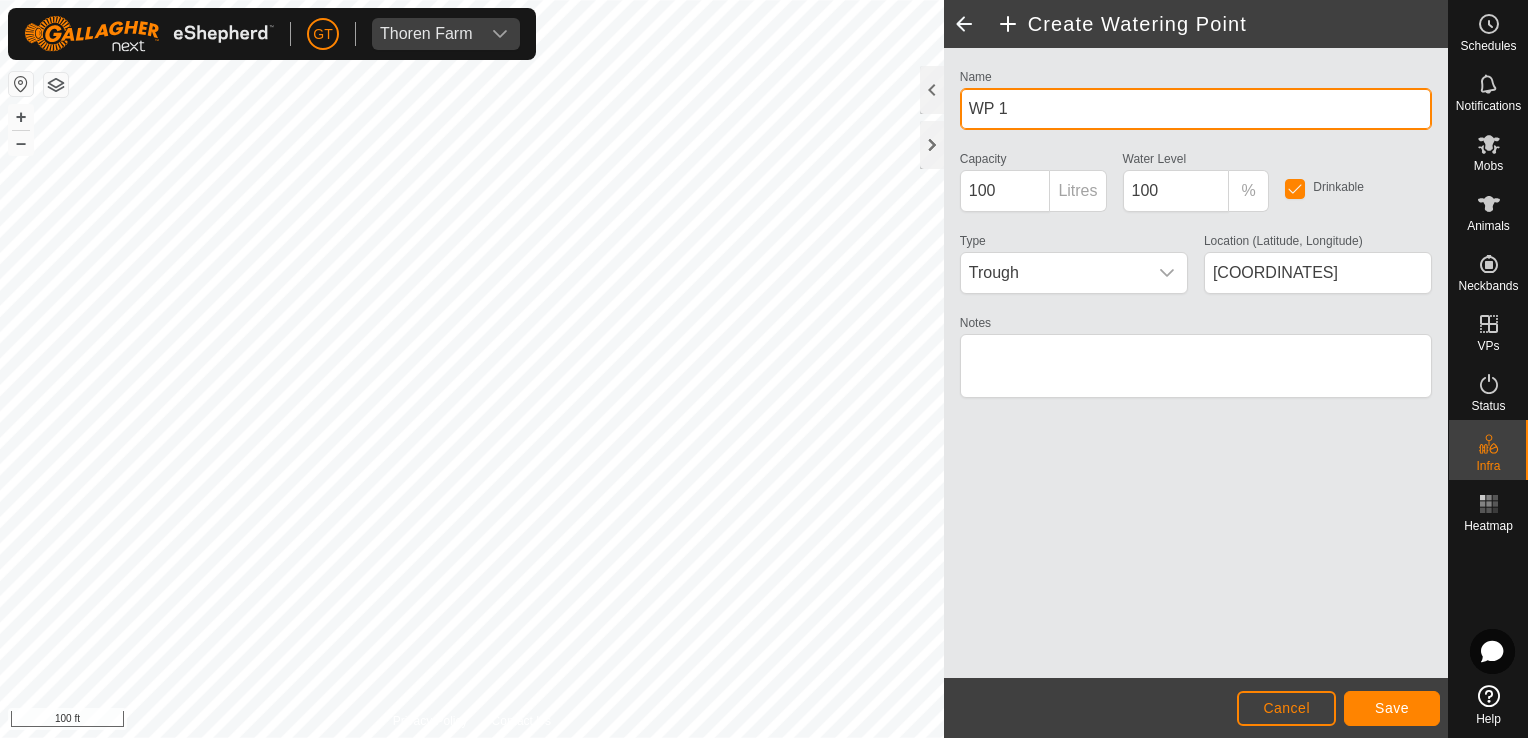 click on "WP 1" at bounding box center (1196, 109) 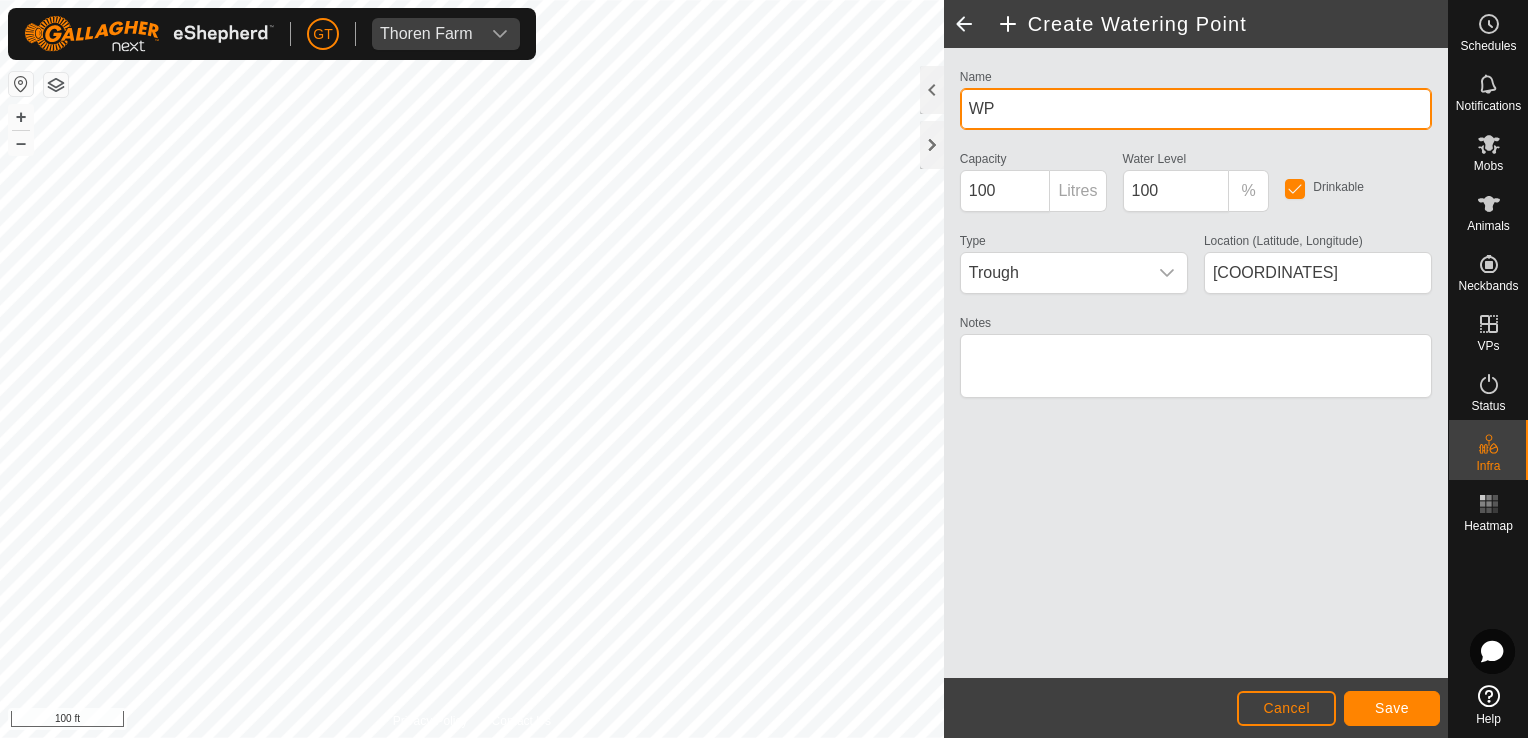 type on "W" 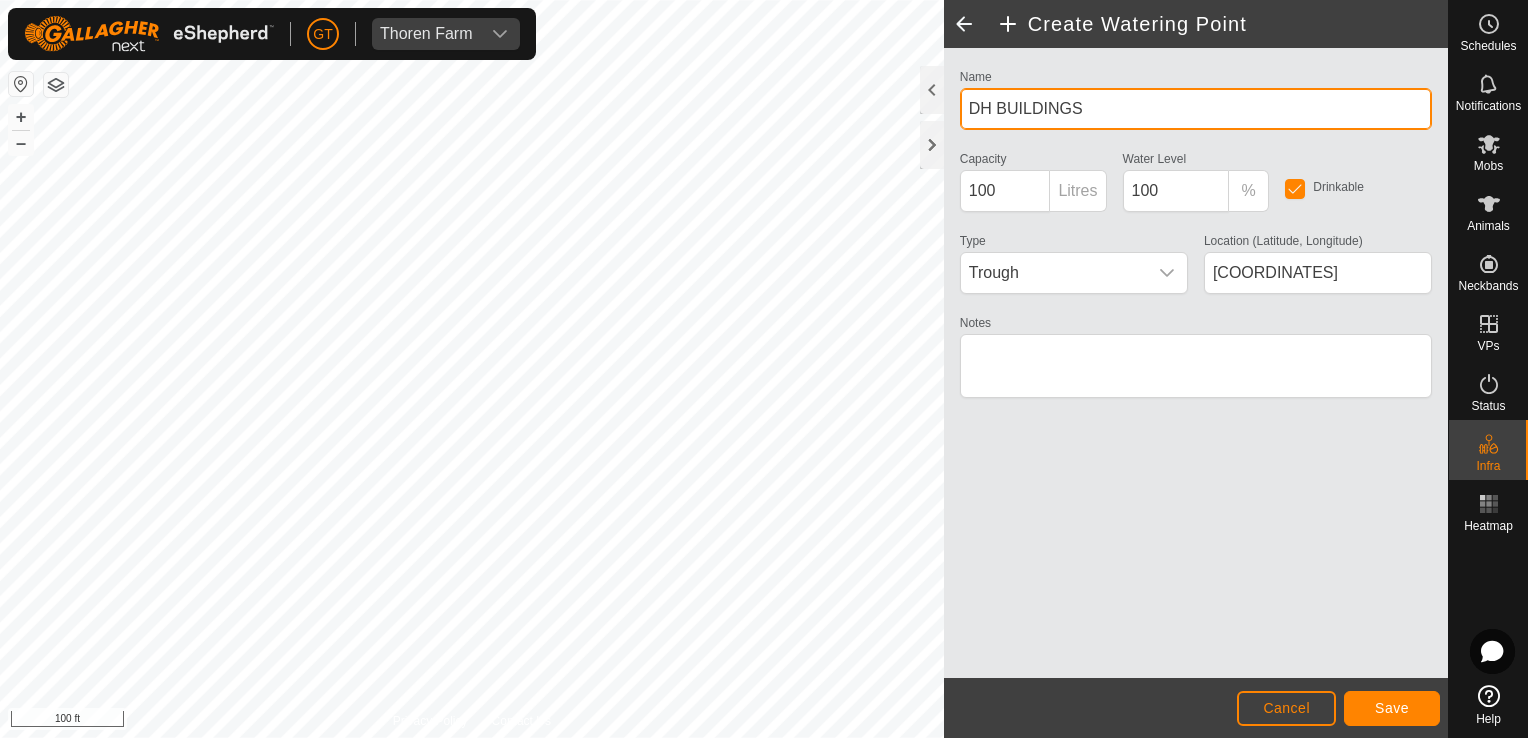 type on "DH BUILDINGS" 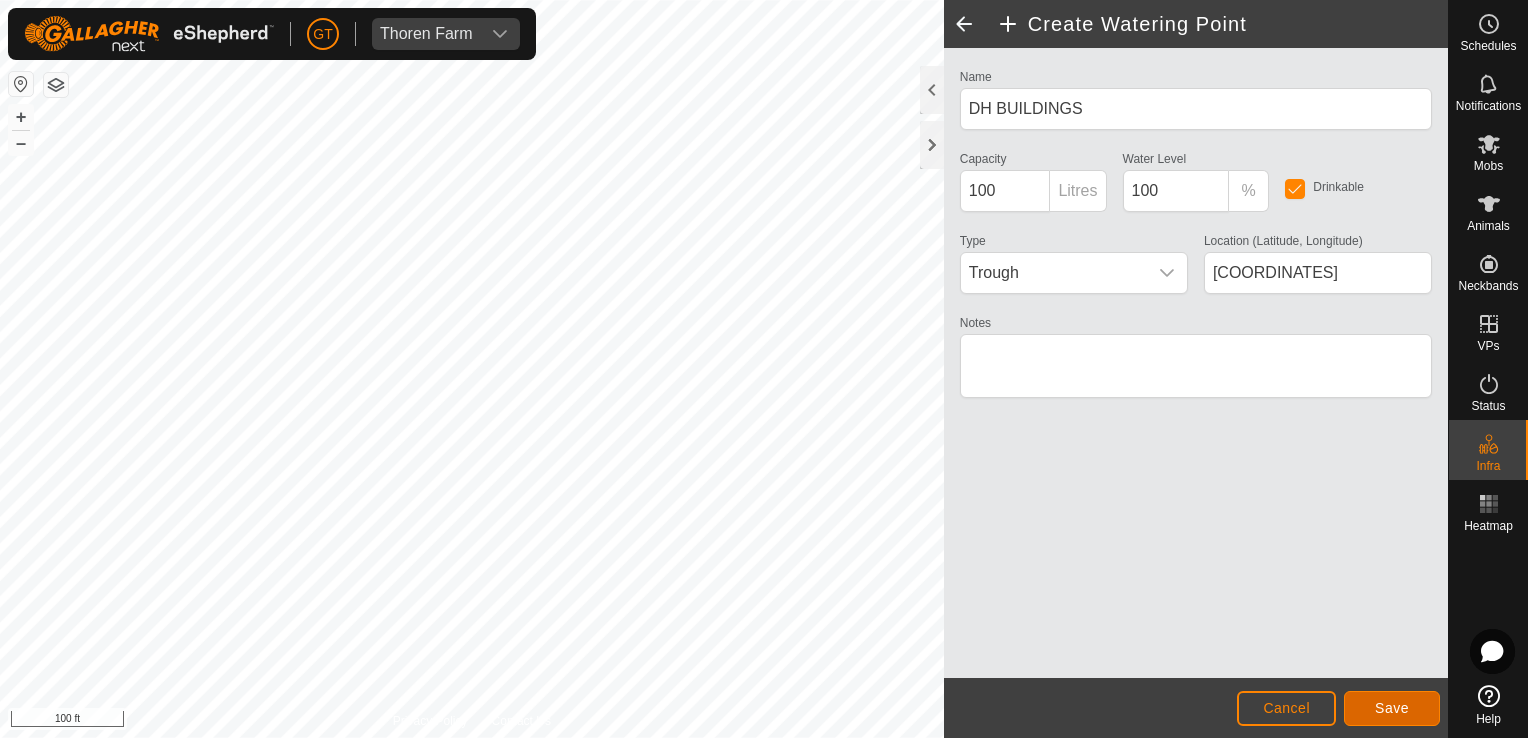 click on "Save" 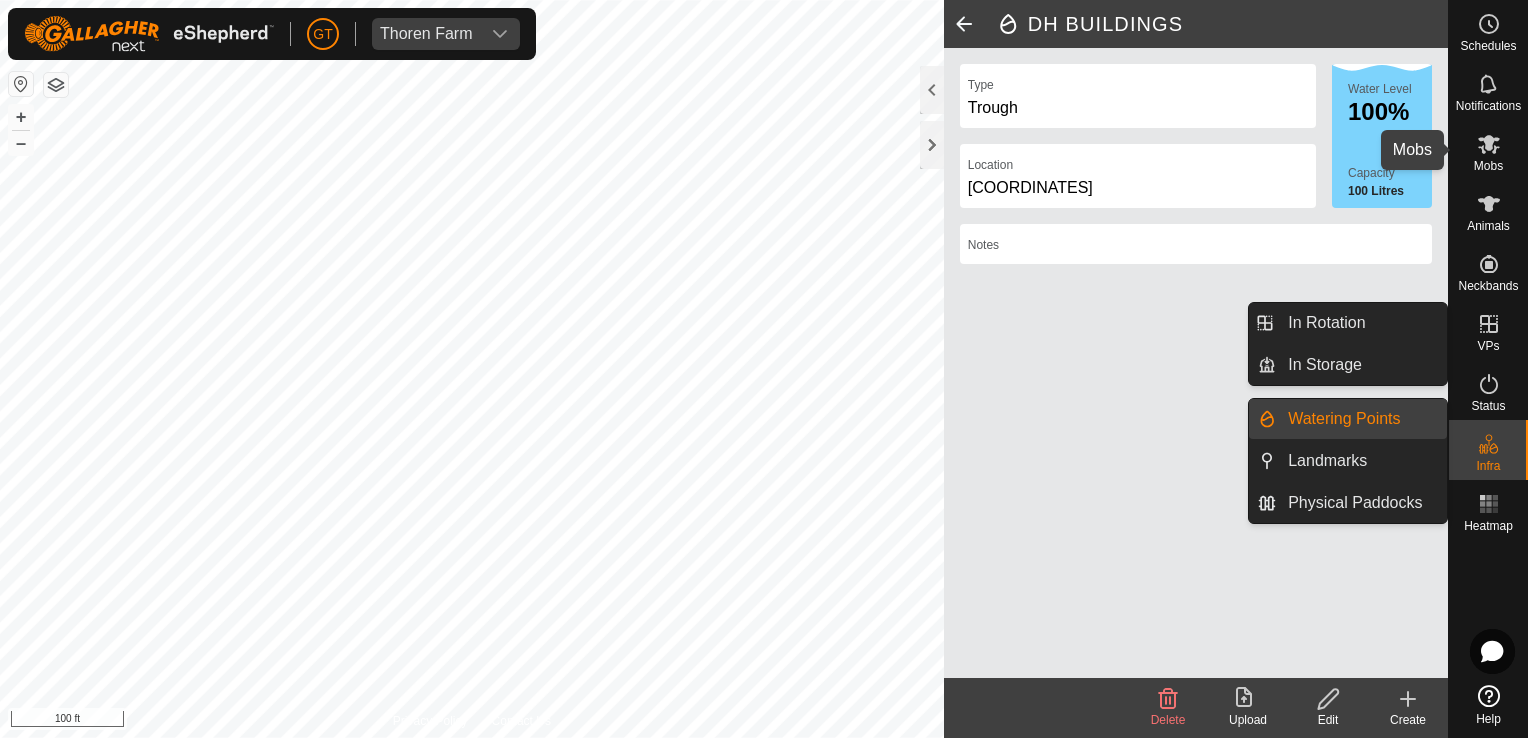 click 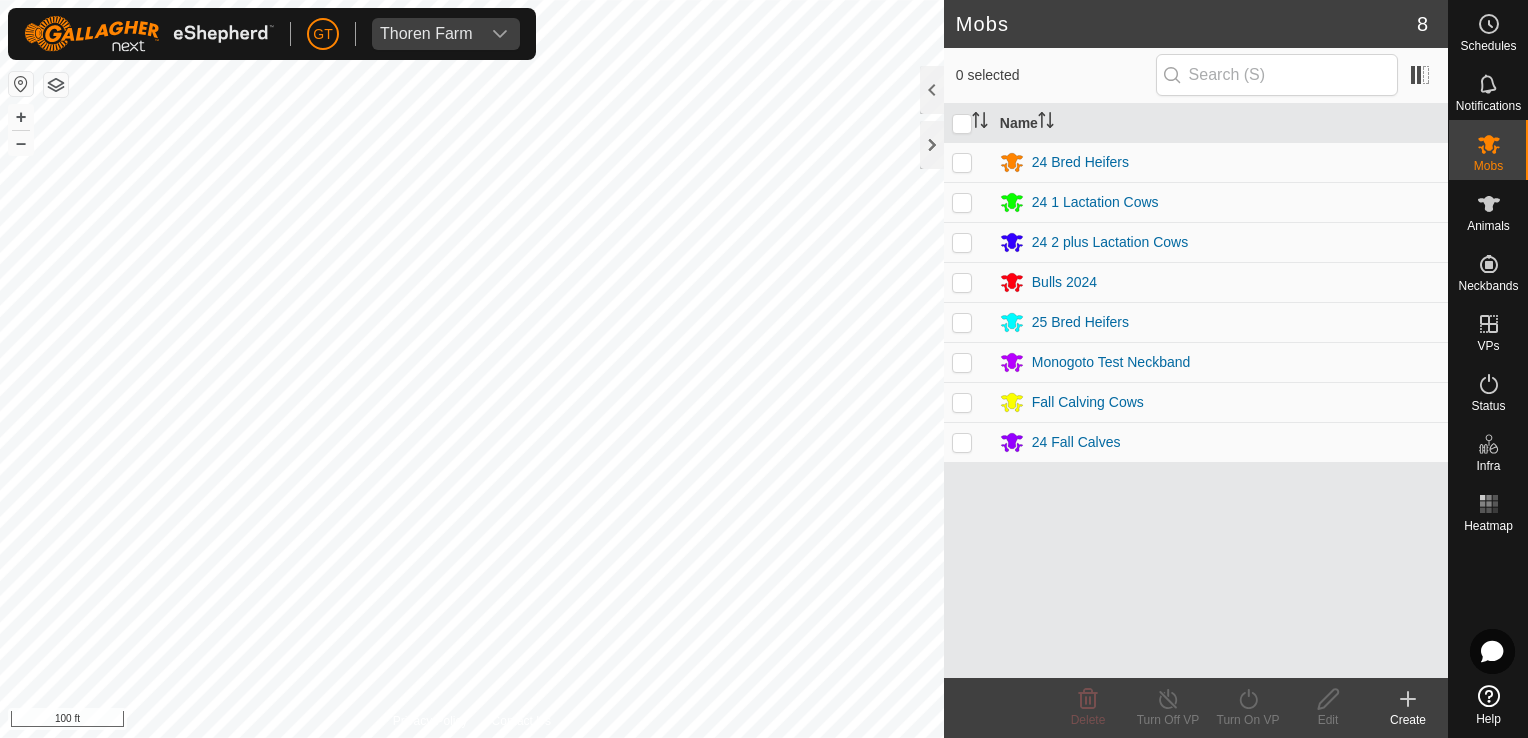 click at bounding box center [962, 402] 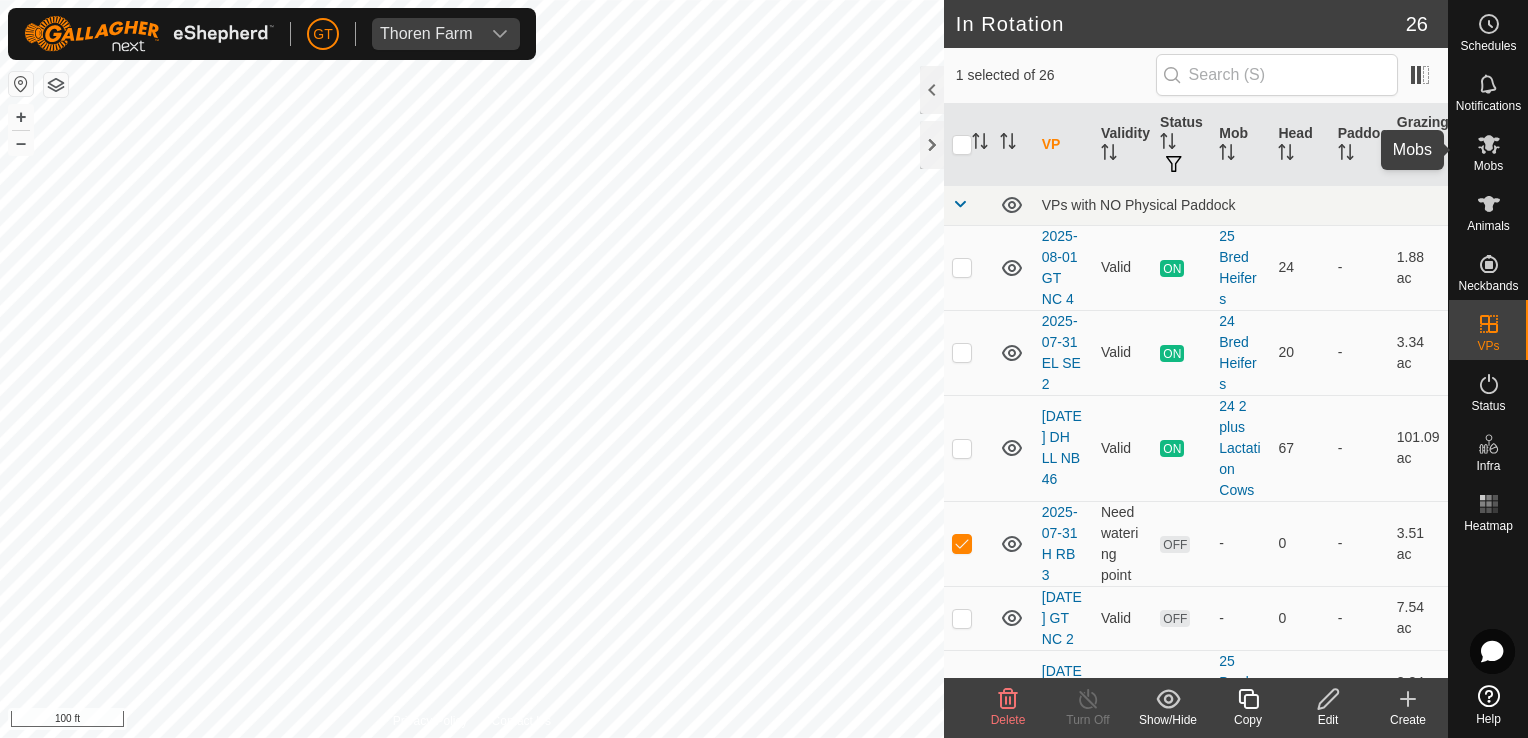 click 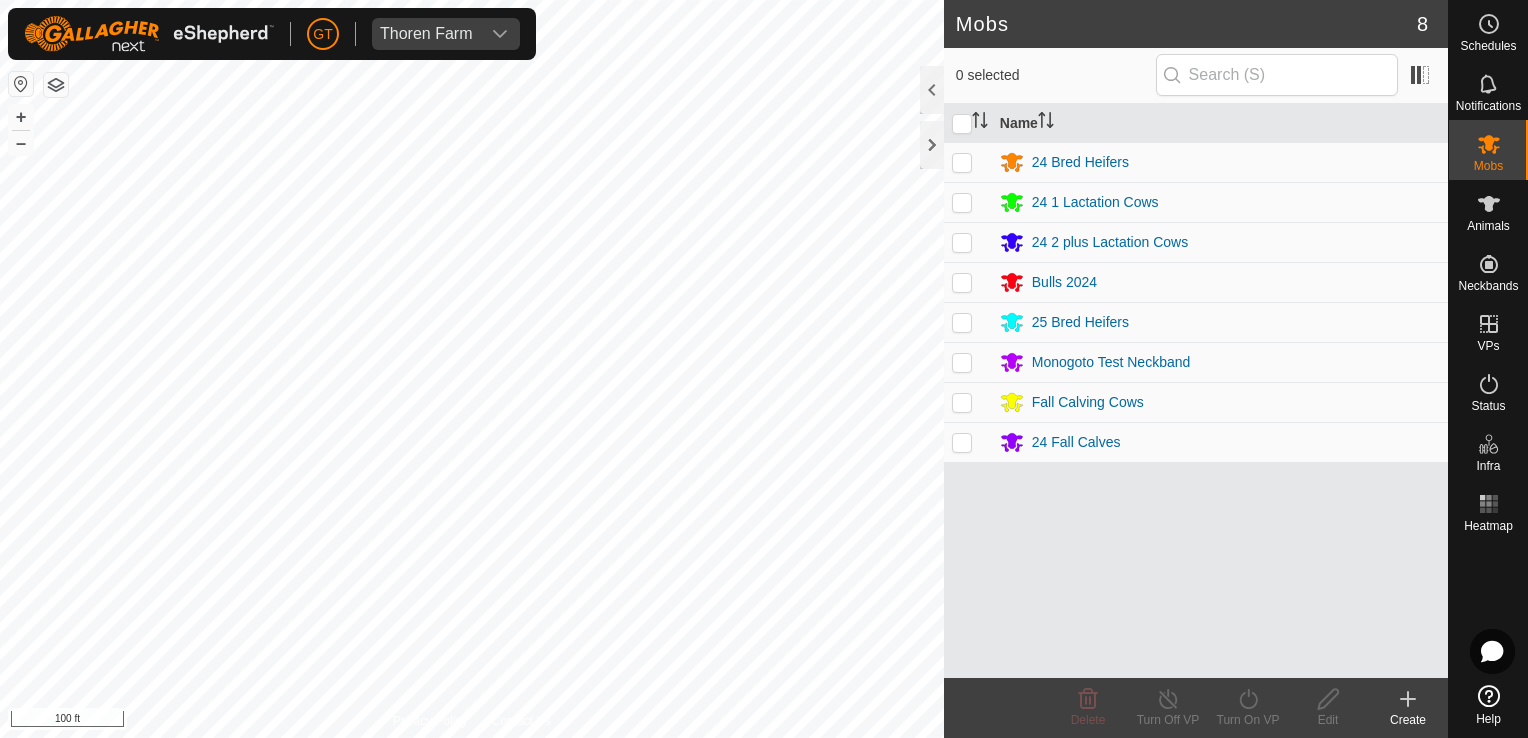 click at bounding box center (962, 402) 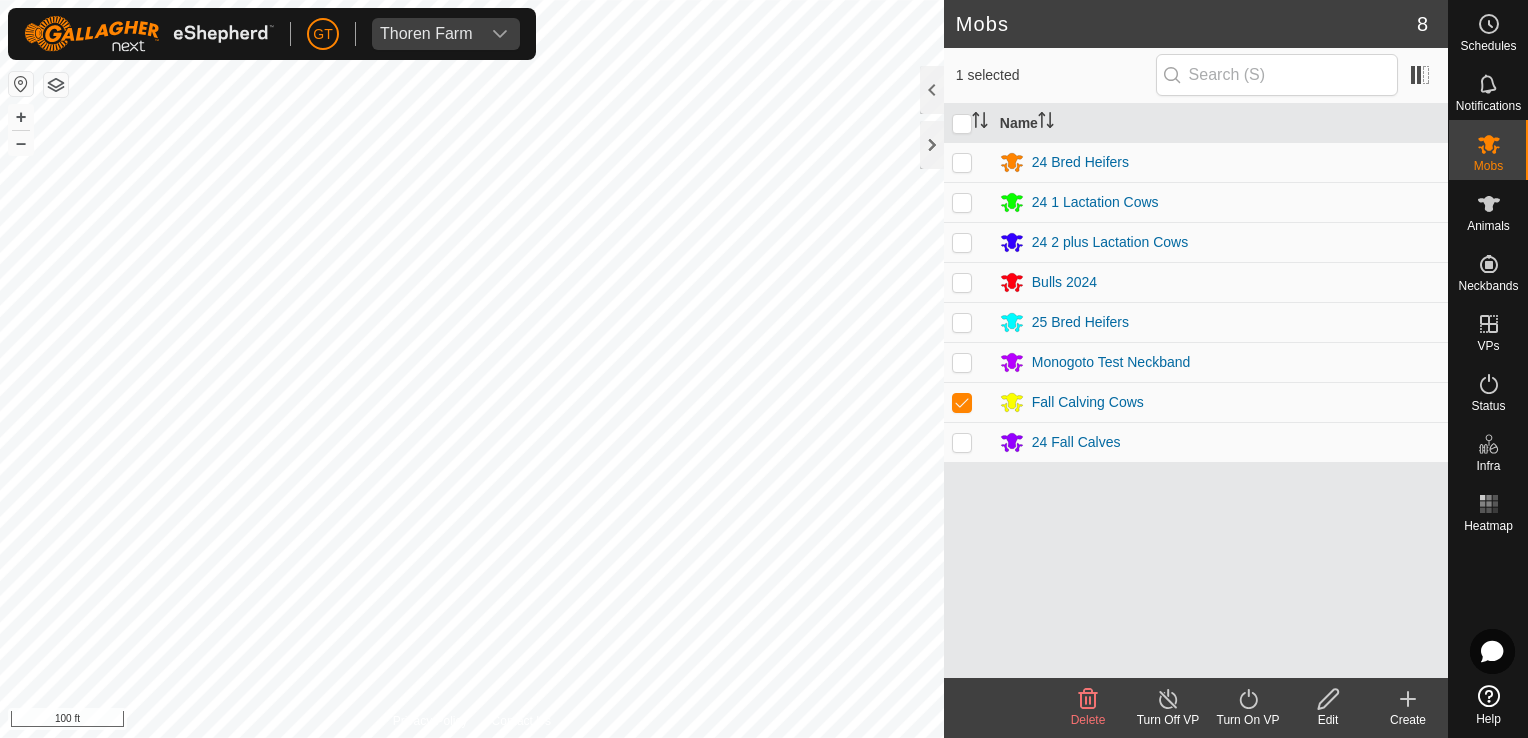 click 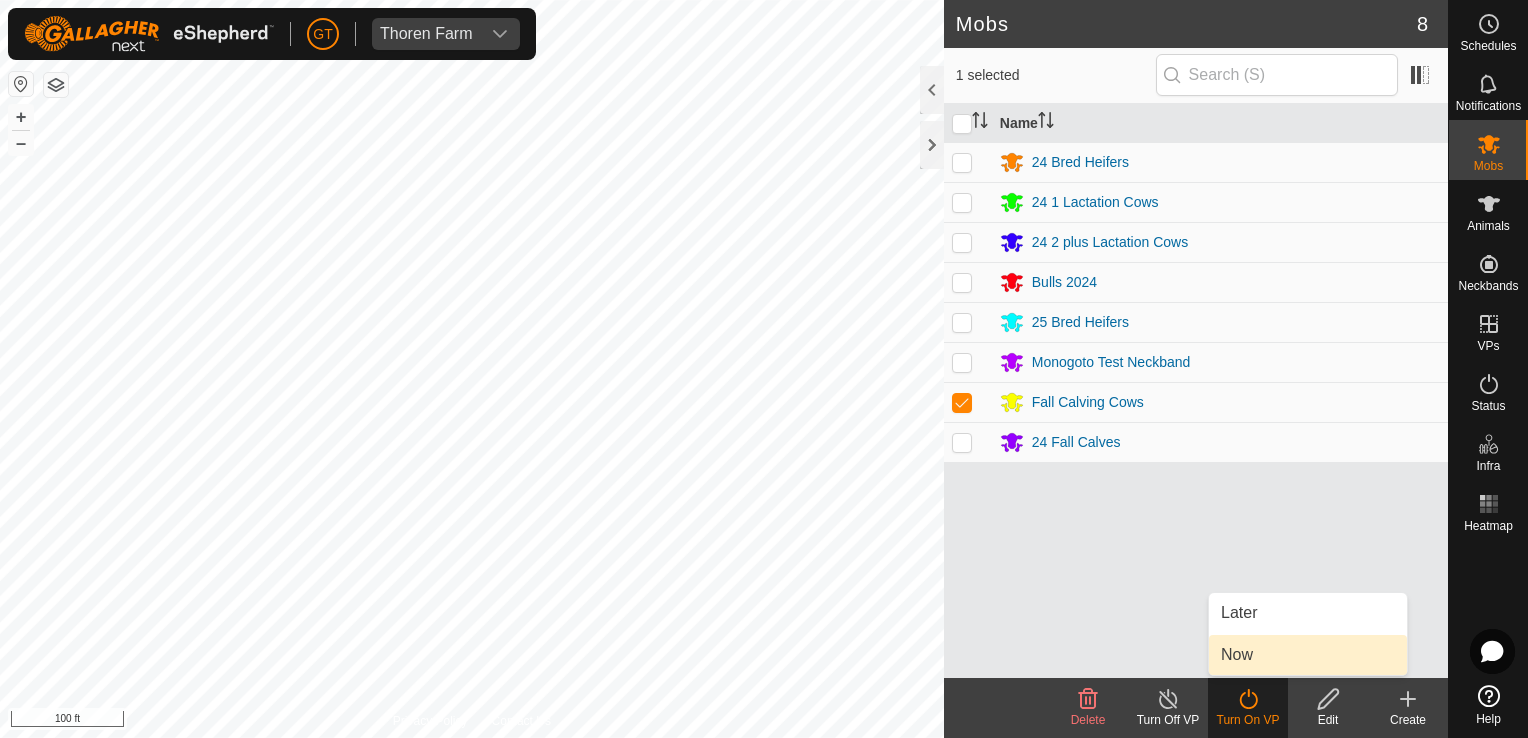 click on "Now" at bounding box center (1308, 655) 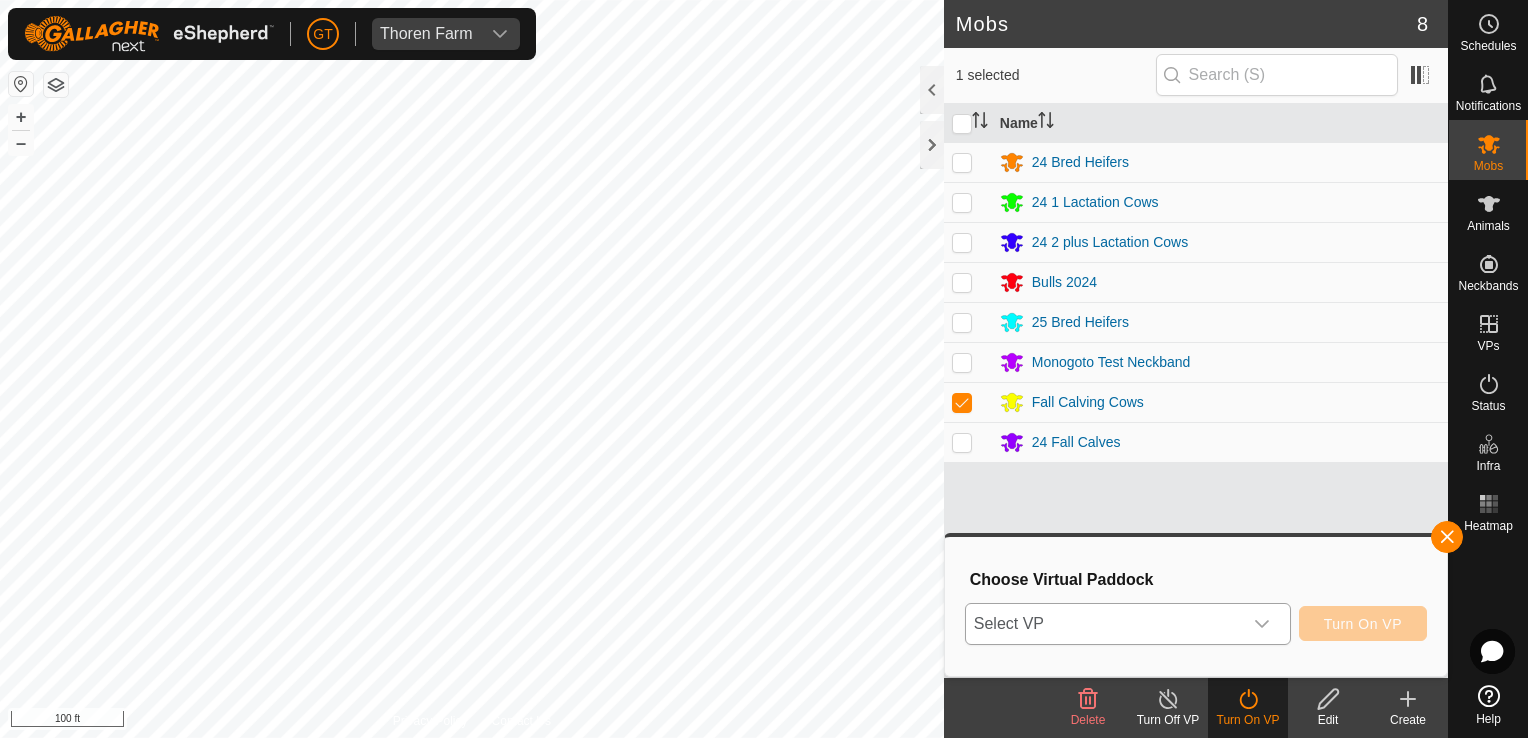 click 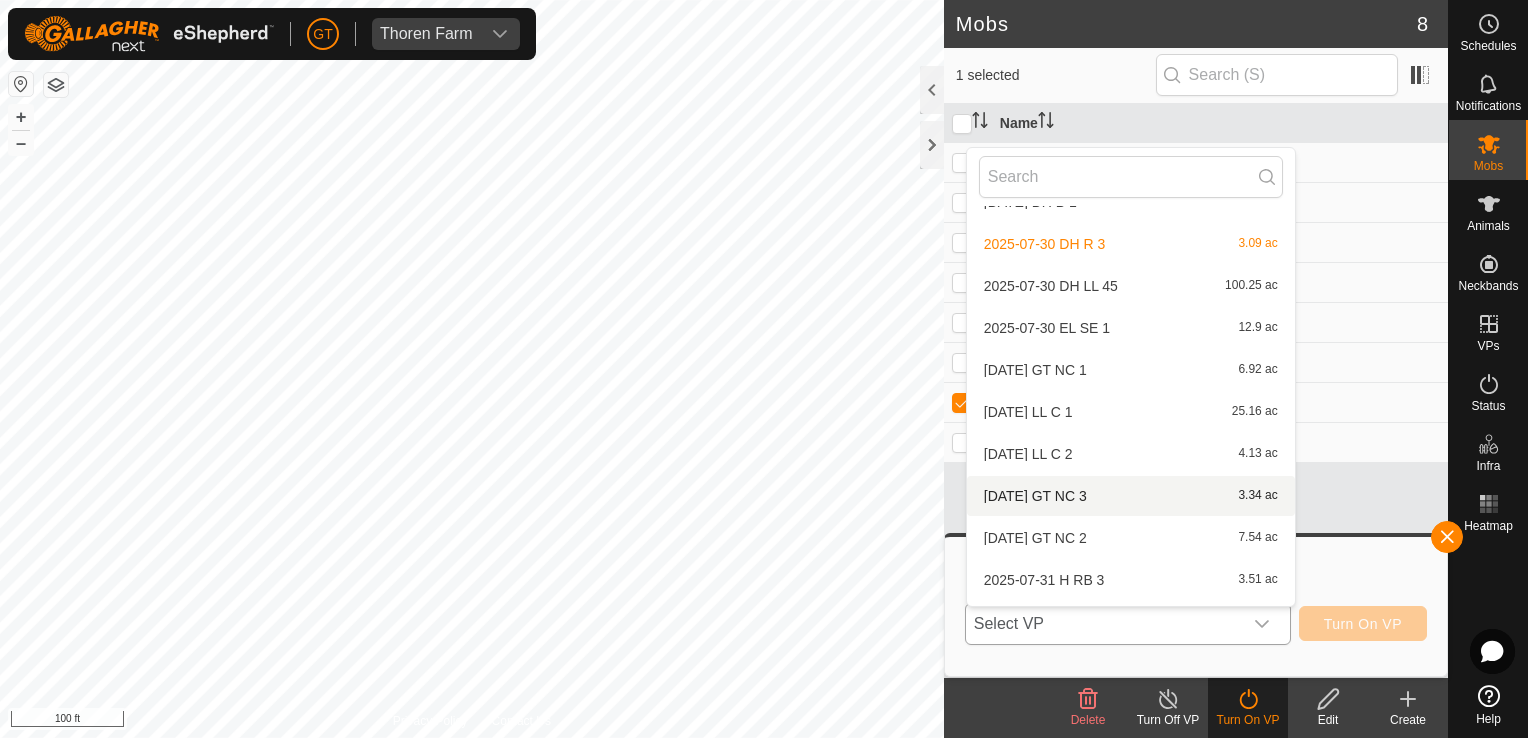 scroll, scrollTop: 736, scrollLeft: 0, axis: vertical 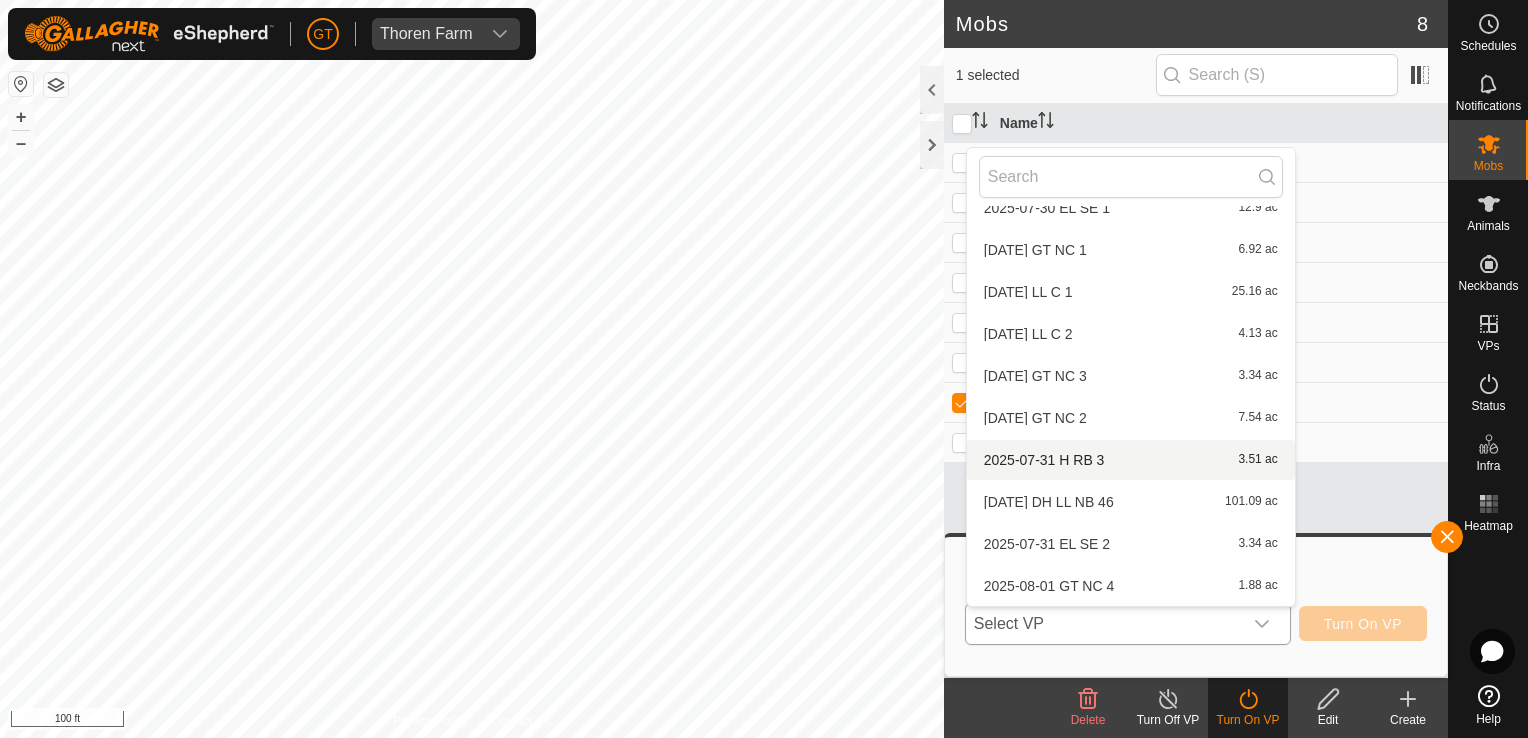 click on "[DATE]  H RB 3  3.51 ac" at bounding box center [1131, 460] 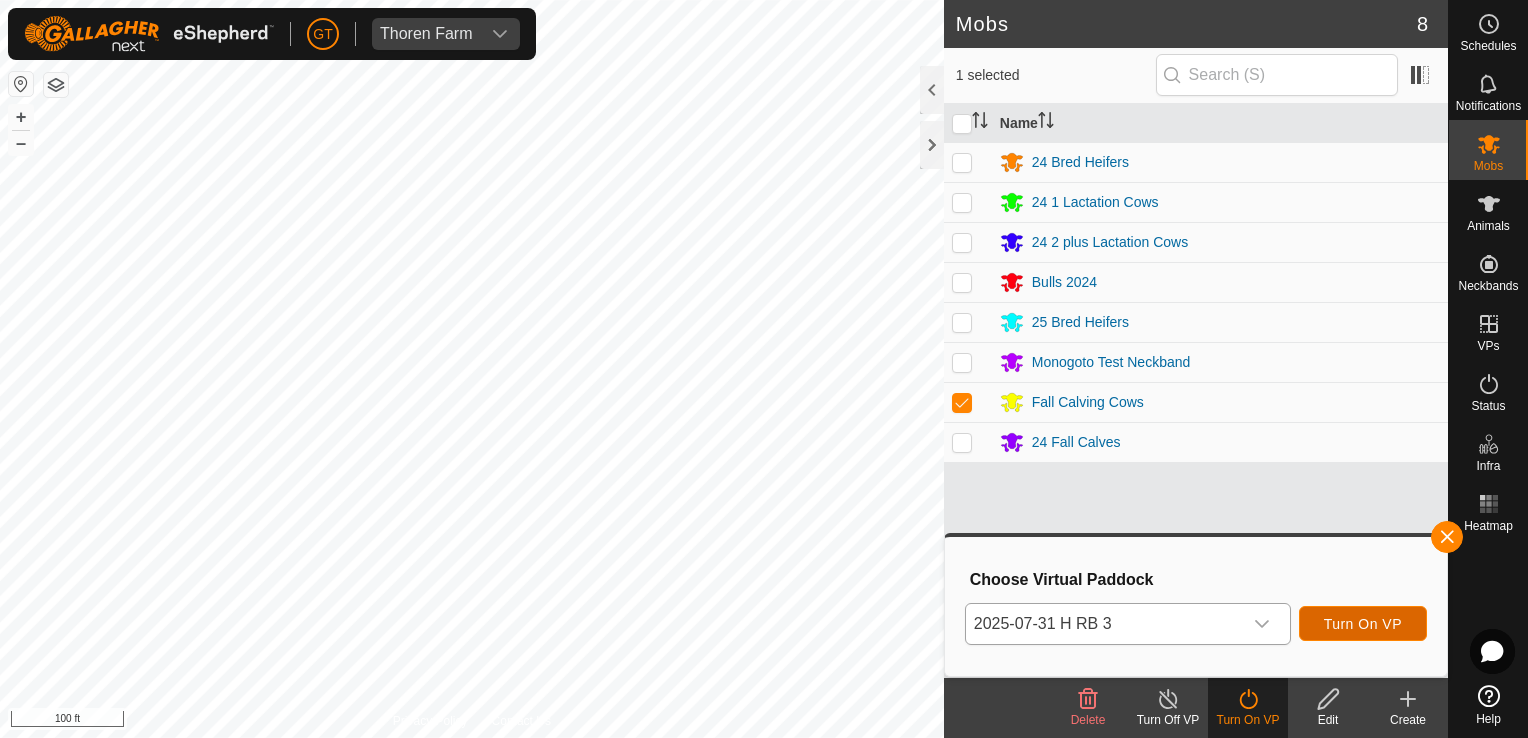 click on "Turn On VP" at bounding box center (1363, 624) 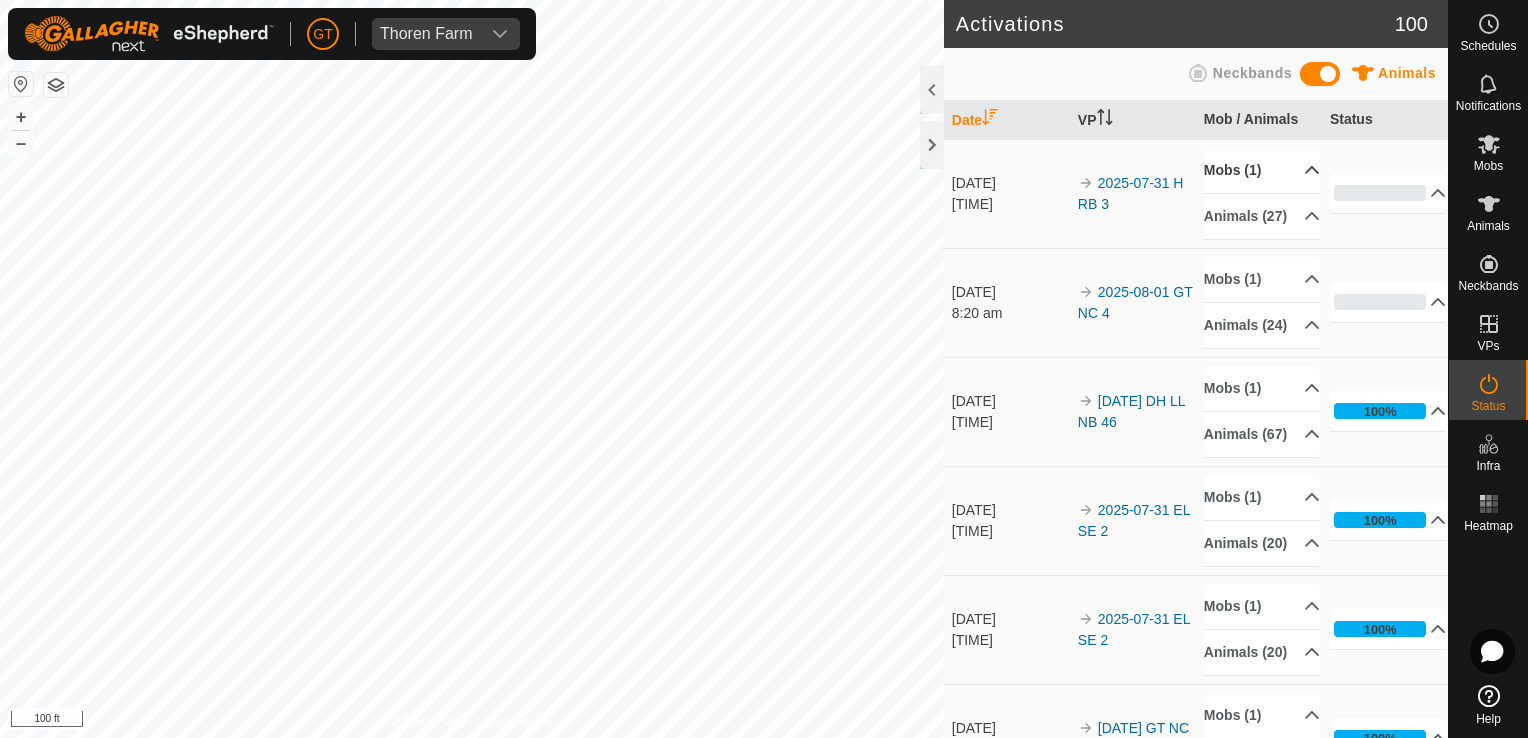 click on "Mobs (1)" at bounding box center [1262, 170] 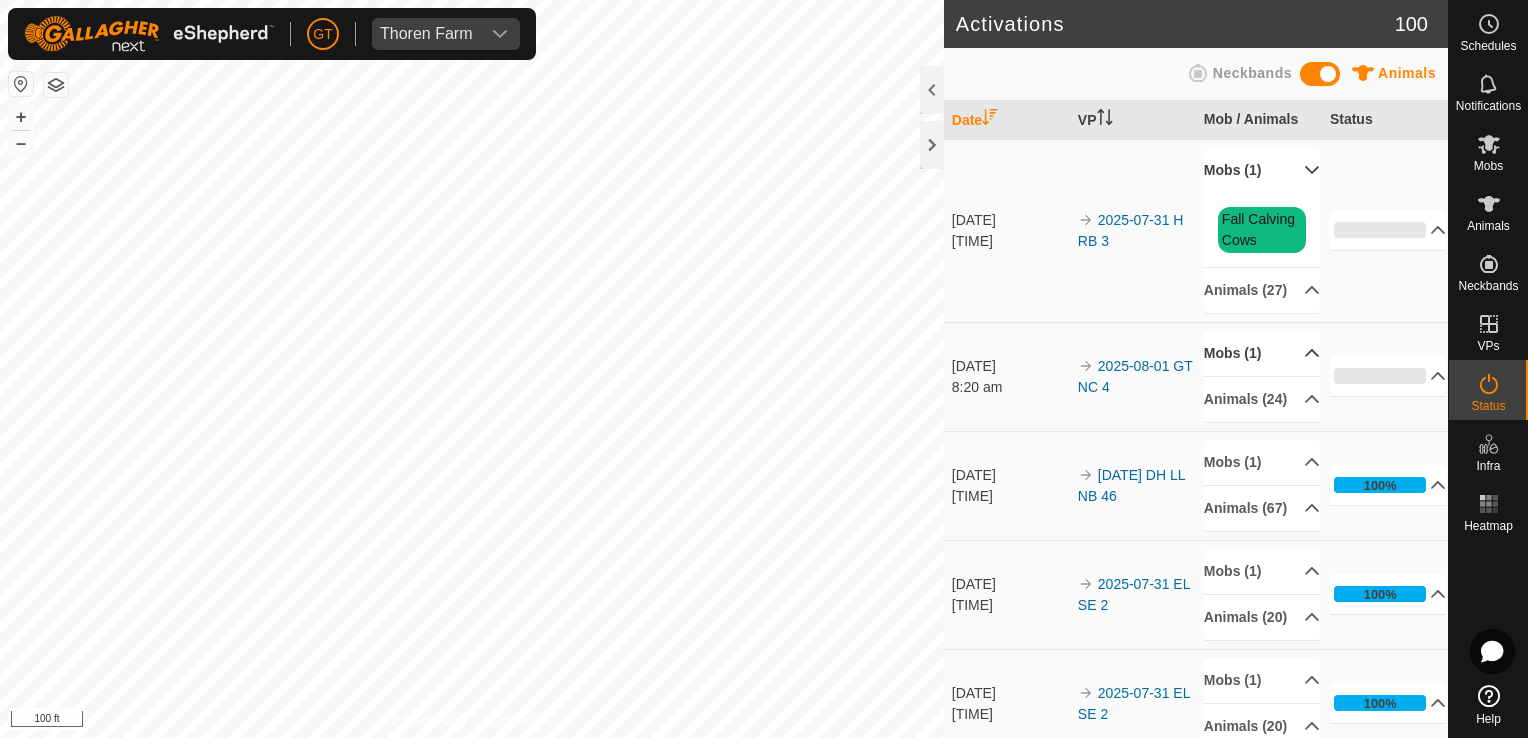 click on "Mobs (1)" at bounding box center (1262, 353) 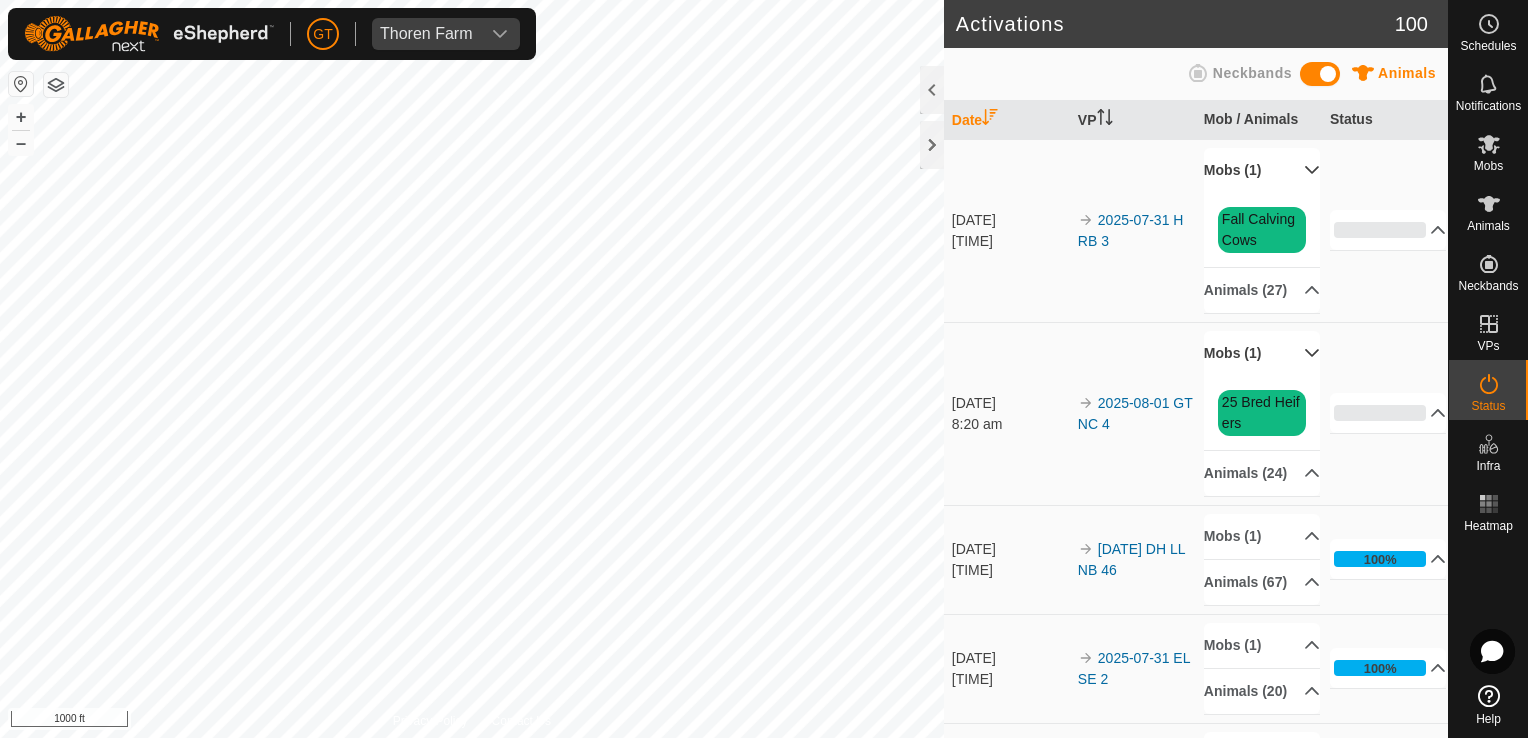 click on "GT Thoren Farm Schedules Notifications Mobs Animals Neckbands VPs Status Infra Heatmap Help Activations 100 Animals Neckbands   Date   VP   Mob / Animals   Status  1 Aug 2025 8:25 am 2025-07-31  H RB 3 Mobs (1)  Fall Calving Cows  Animals (27)  515   491   559   595   550   596   635   557   533   629   622   580   565   528   669   630   640   576   632   673   529   525   484   623   591   558   643  0% In Progress Pending  27  Sent   0  Completed Confirmed   0  Overridden  0  Cancelled   0  1 Aug 2025 8:20 am 2025-08-01  GT  NC 4 Mobs (1)  25 Bred Heifers  Animals (24)  24634   24645   24654   24627   24652   24445   24618   24578   24693   24467   24616   24592   24564   24625   24513   14   24576   24600   24577   24619   24442   24547   24650   24675  0% In Progress Pending  24  Sent   0  Completed Confirmed   0  Overridden  0  Cancelled   0  31 July 2025 8:51 pm 2025-07-31 DH LL NB 46 Mobs (1)  24 2 plus Lactation Cows  Animals (67)  655   658   612   659   566   625   502   698   618   638" at bounding box center [764, 369] 